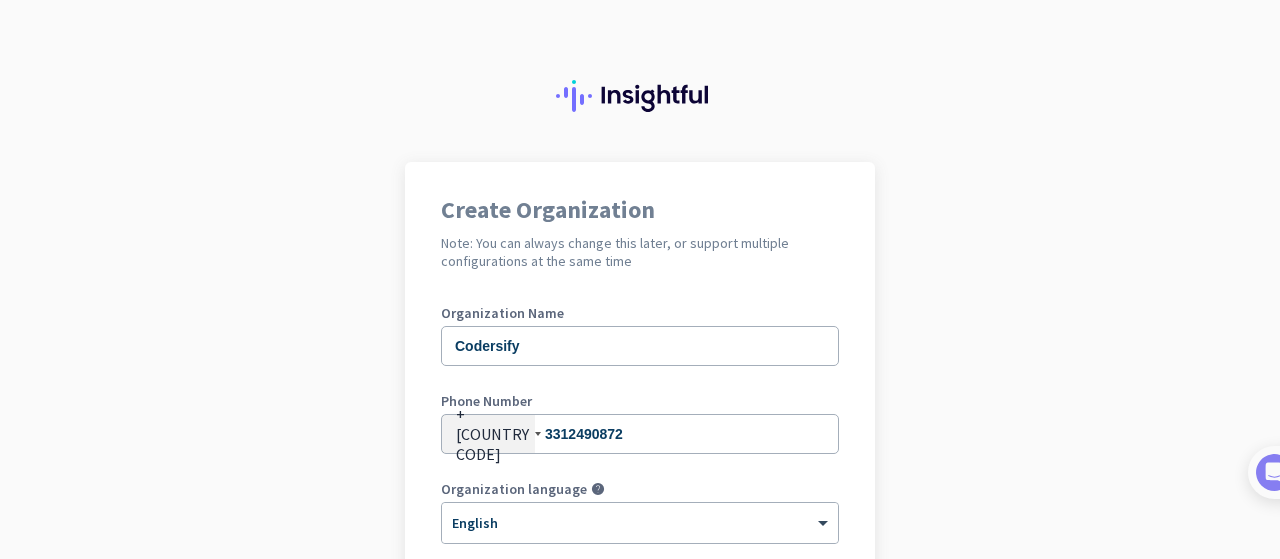 scroll, scrollTop: 0, scrollLeft: 0, axis: both 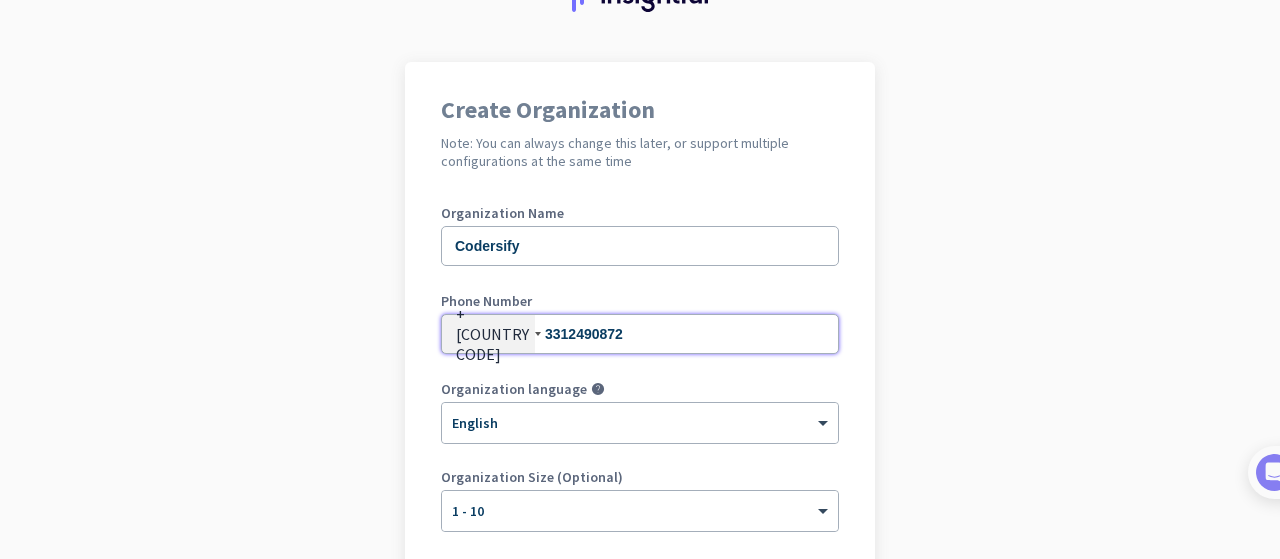 drag, startPoint x: 624, startPoint y: 340, endPoint x: 561, endPoint y: 352, distance: 64.132675 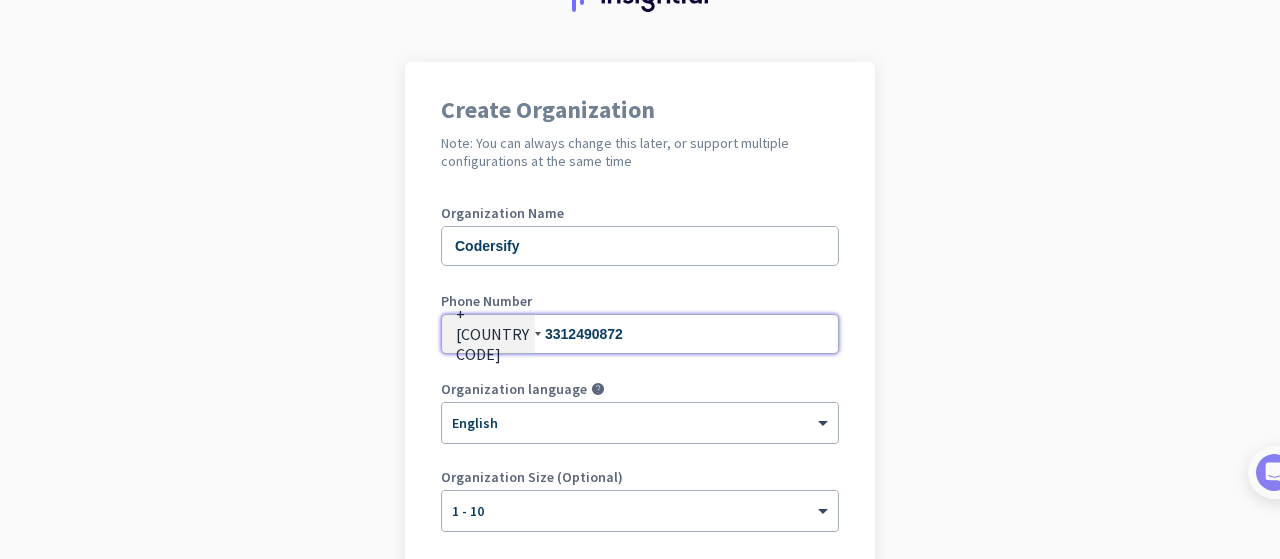 click on "3312490872" at bounding box center [640, 334] 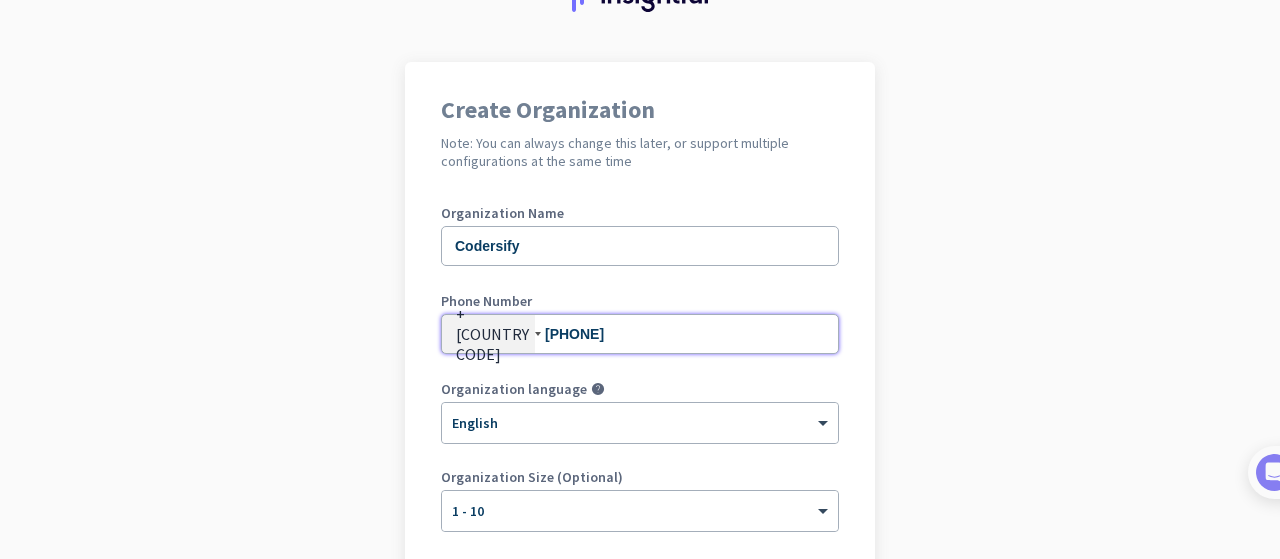 type on "[PHONE]" 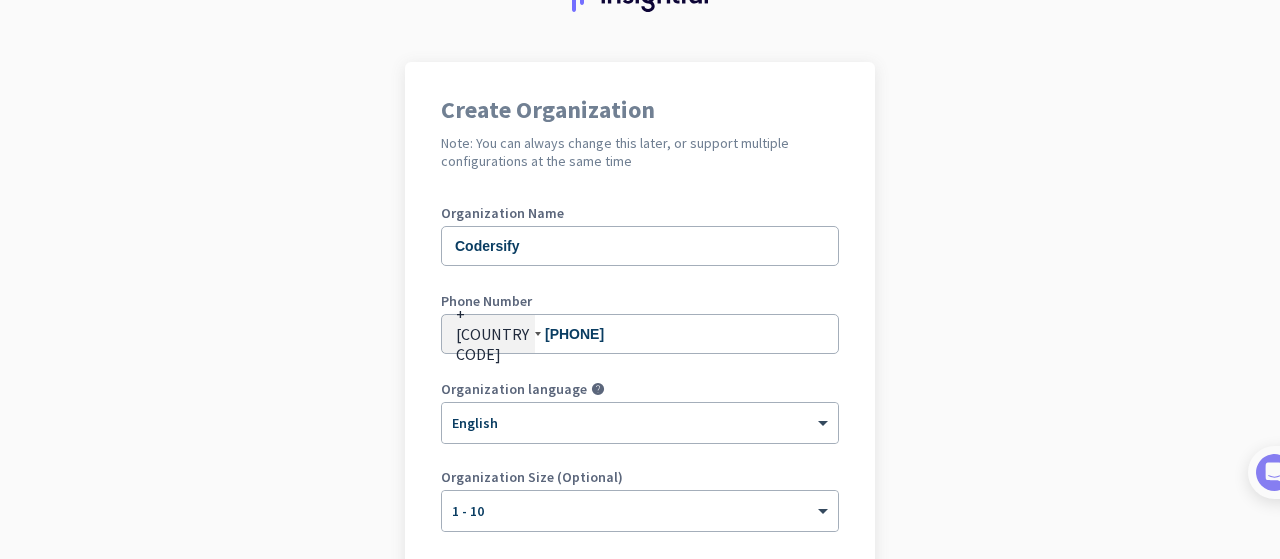 click on "Create Organization  Note: You can always change this later, or support multiple configurations at the same time  Organization Name Codersify Phone Number  +[COUNTRY CODE]  [PHONE] Organization language help × English Organization Size (Optional) × 1 - 10 Organization Time Zone × UTC+5 (PKT) - Karachi, Lahore, Faisalabad, Rawalpindi  I agree to  Terms of Service  and  Privacy Policy   Create Organization     Go back" 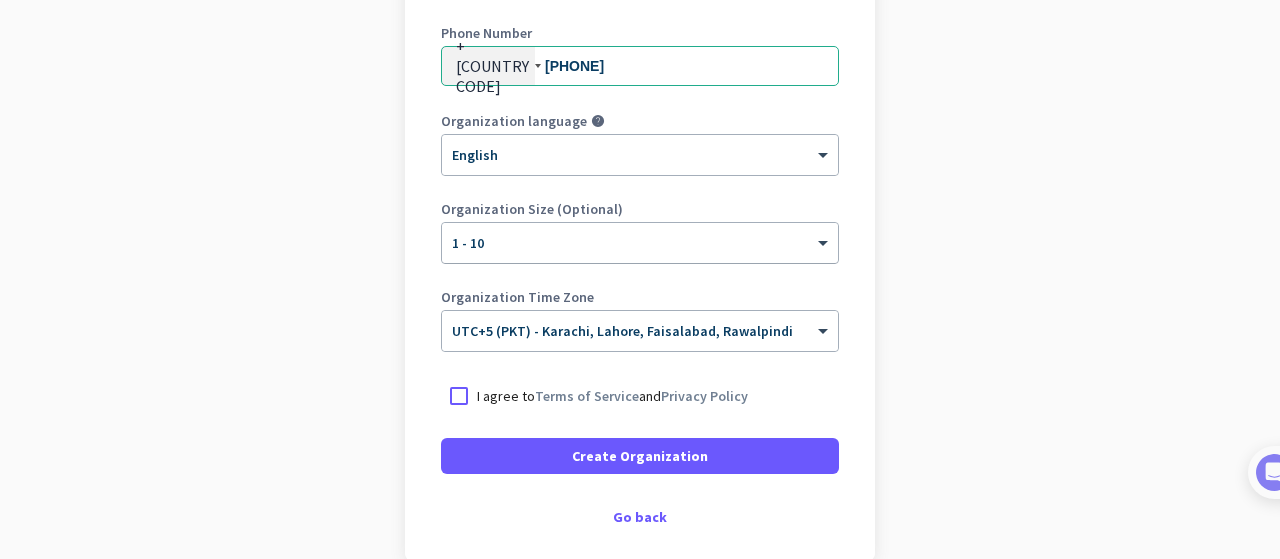 scroll, scrollTop: 400, scrollLeft: 0, axis: vertical 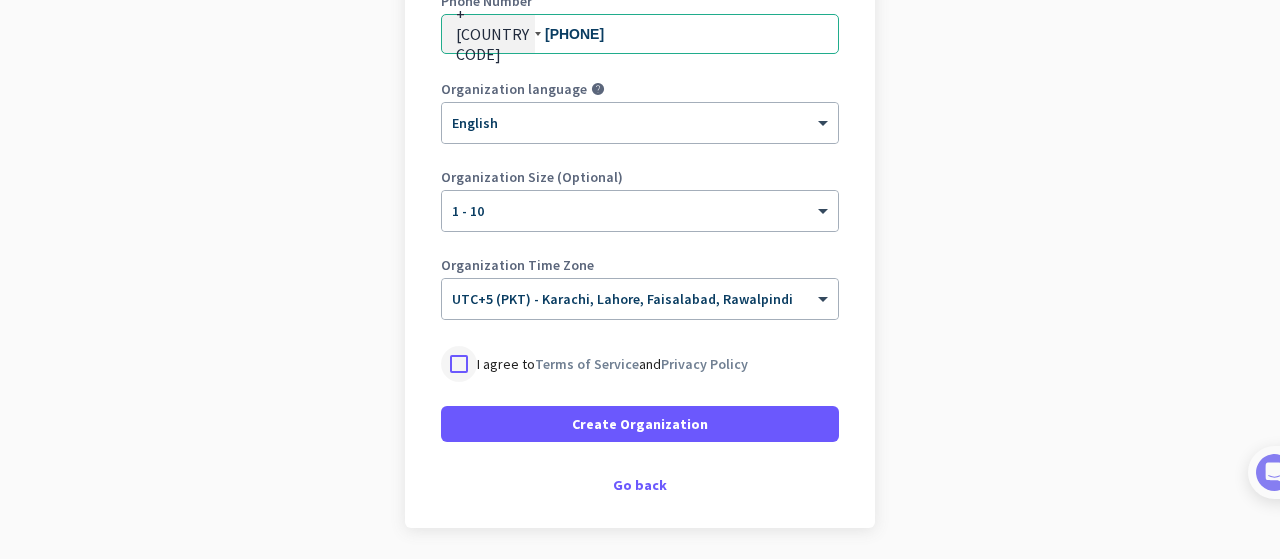 click at bounding box center (459, 364) 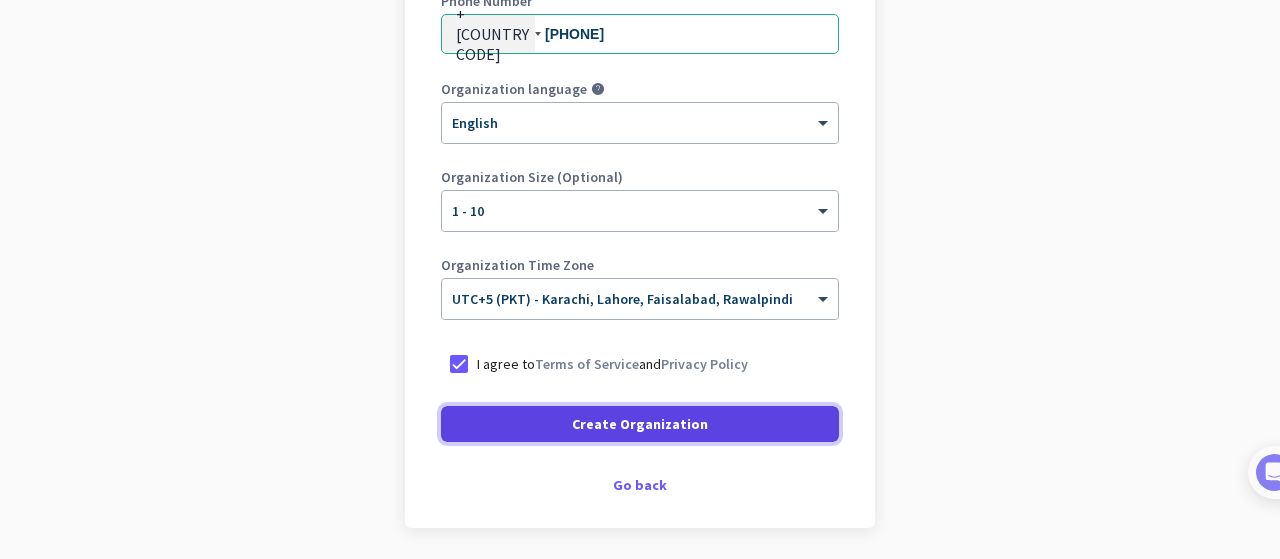 click 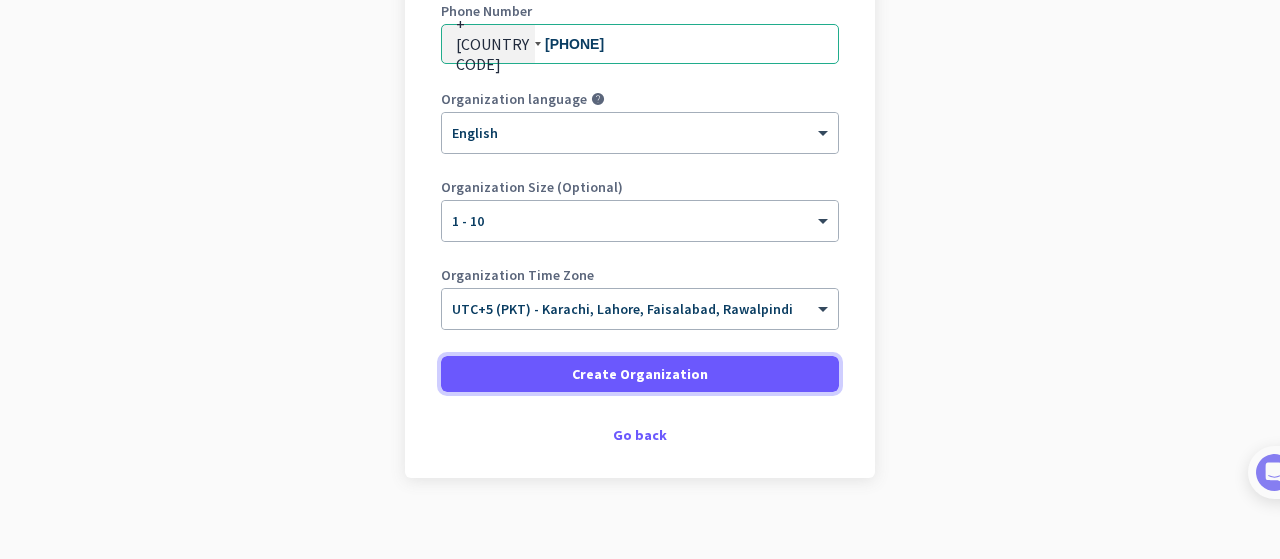 scroll, scrollTop: 408, scrollLeft: 0, axis: vertical 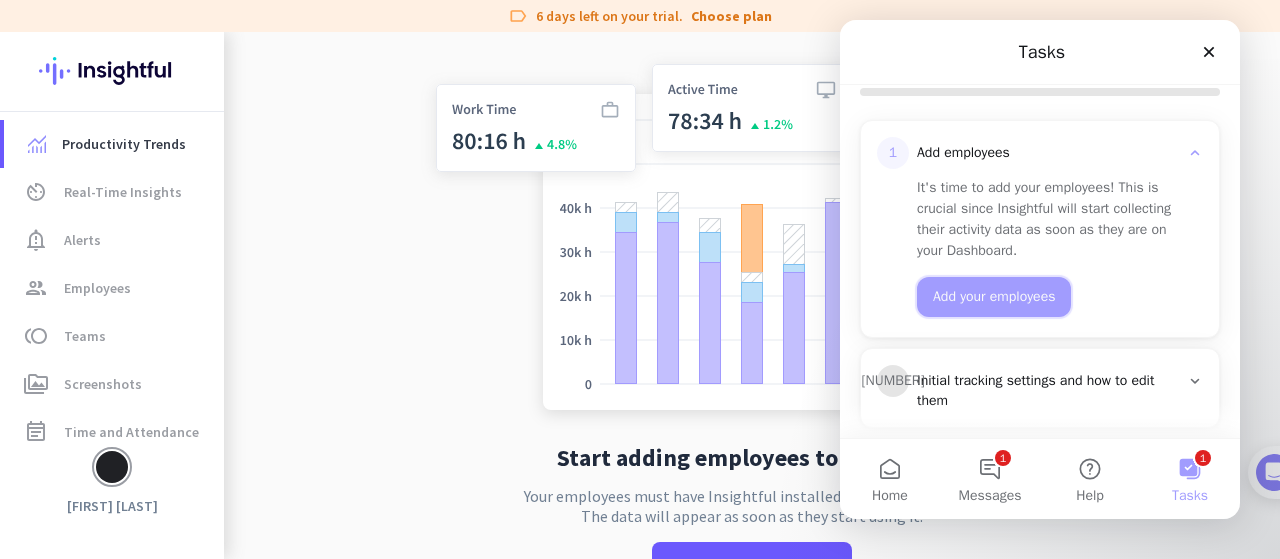 click on "Add your employees" at bounding box center (994, 297) 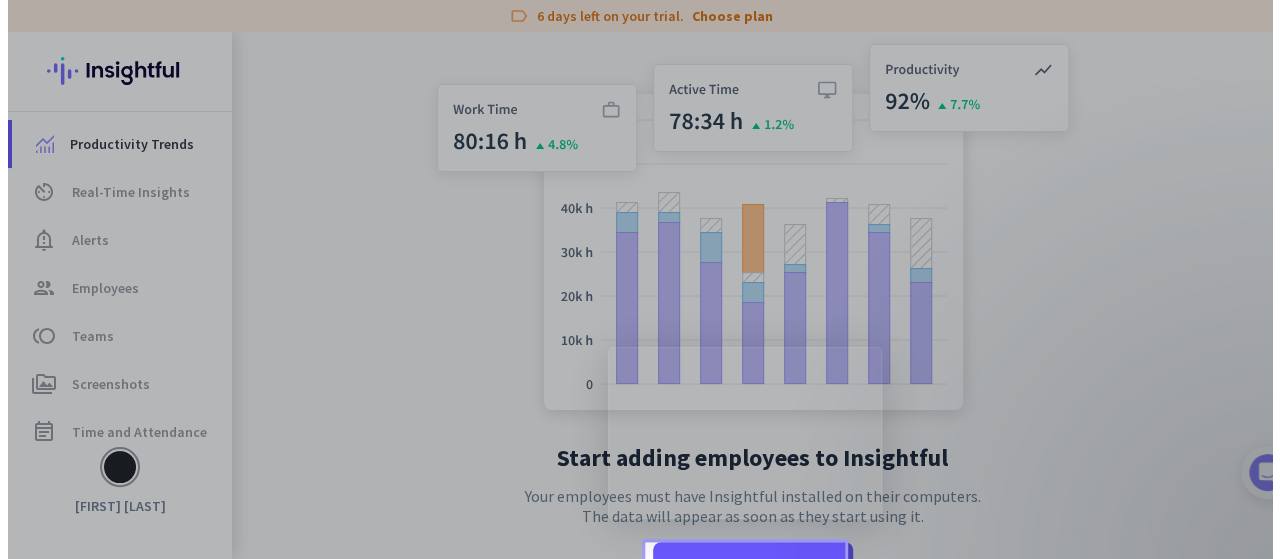 scroll, scrollTop: 0, scrollLeft: 0, axis: both 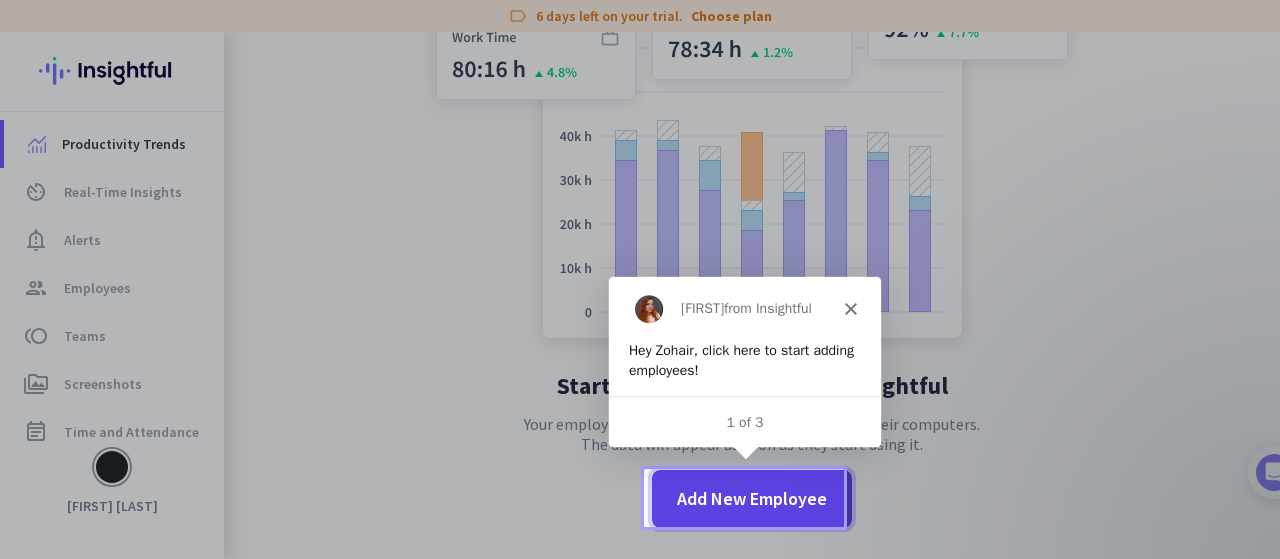 click 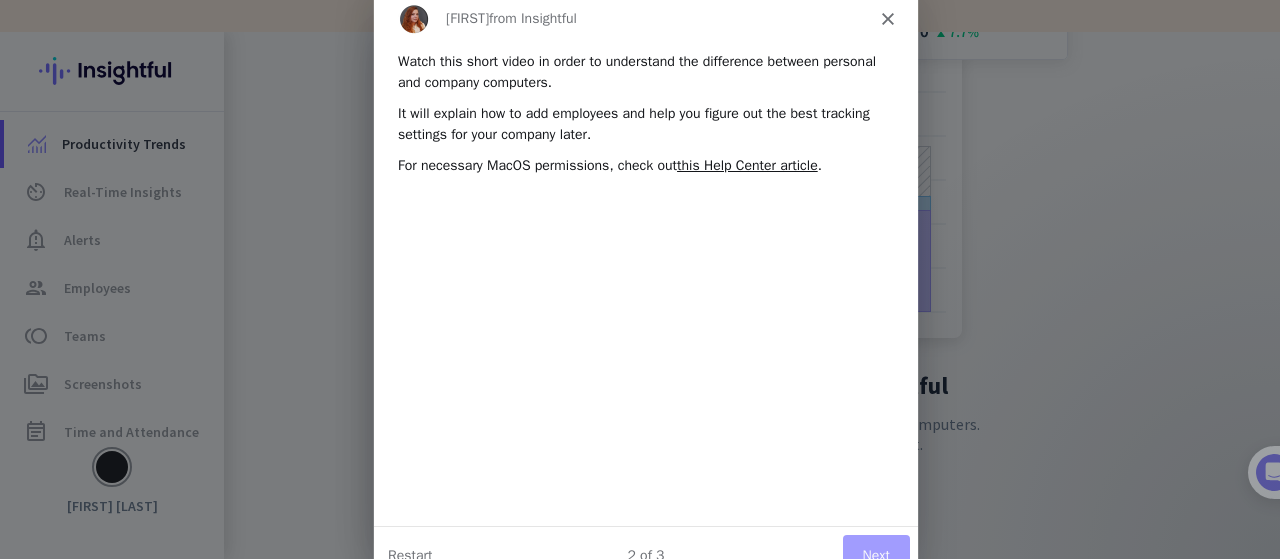 scroll, scrollTop: 0, scrollLeft: 0, axis: both 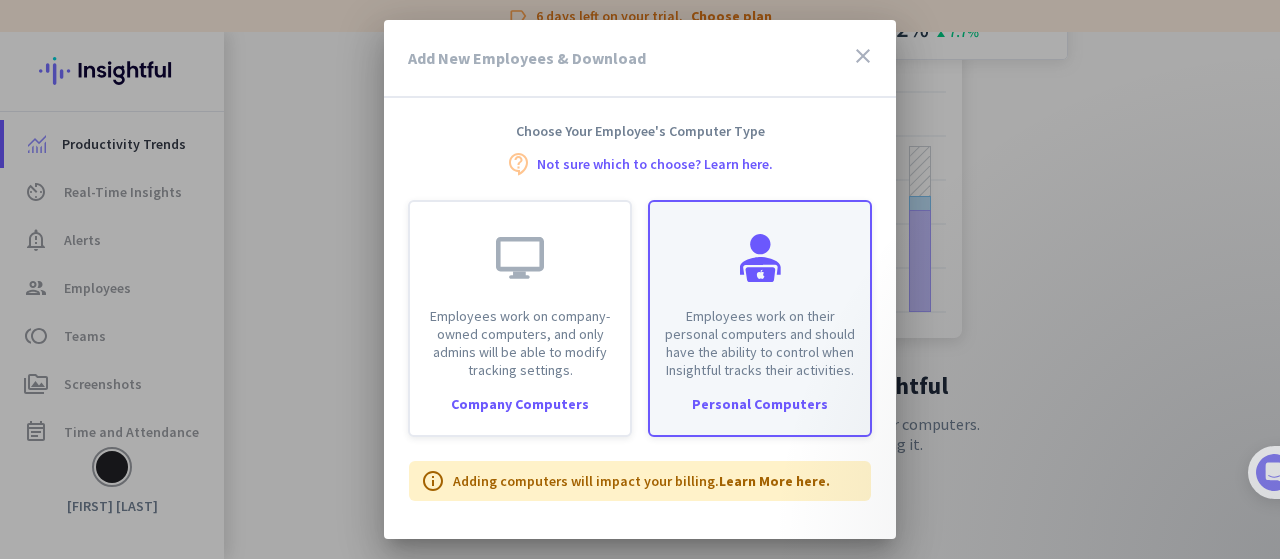 click on "Personal Computers" at bounding box center [760, 404] 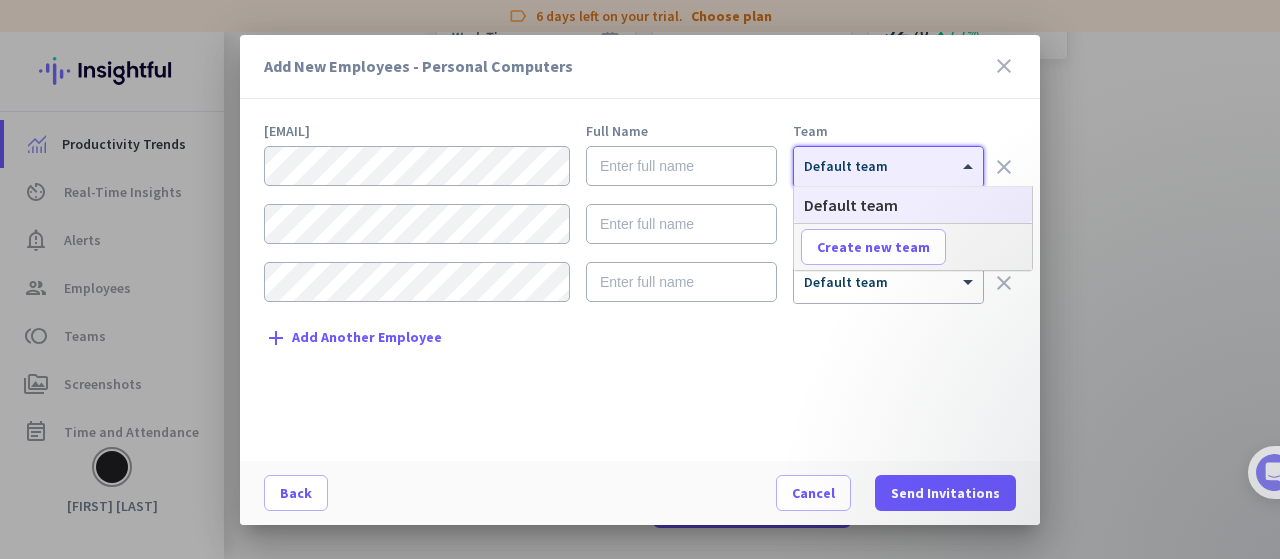 click on "× Default team" at bounding box center (888, 167) 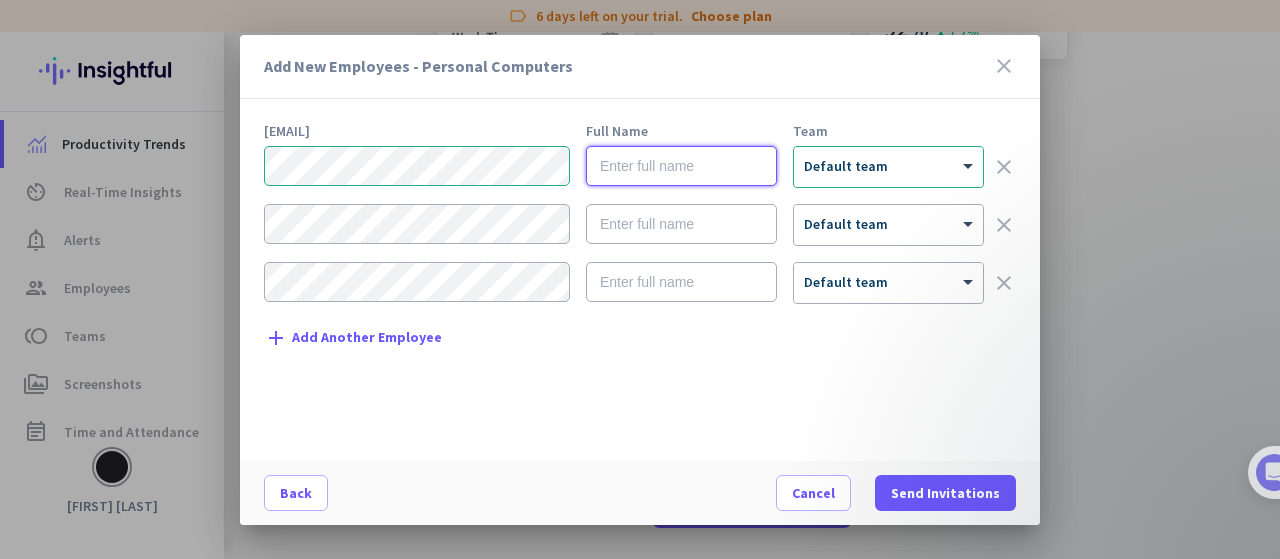 click at bounding box center [681, 166] 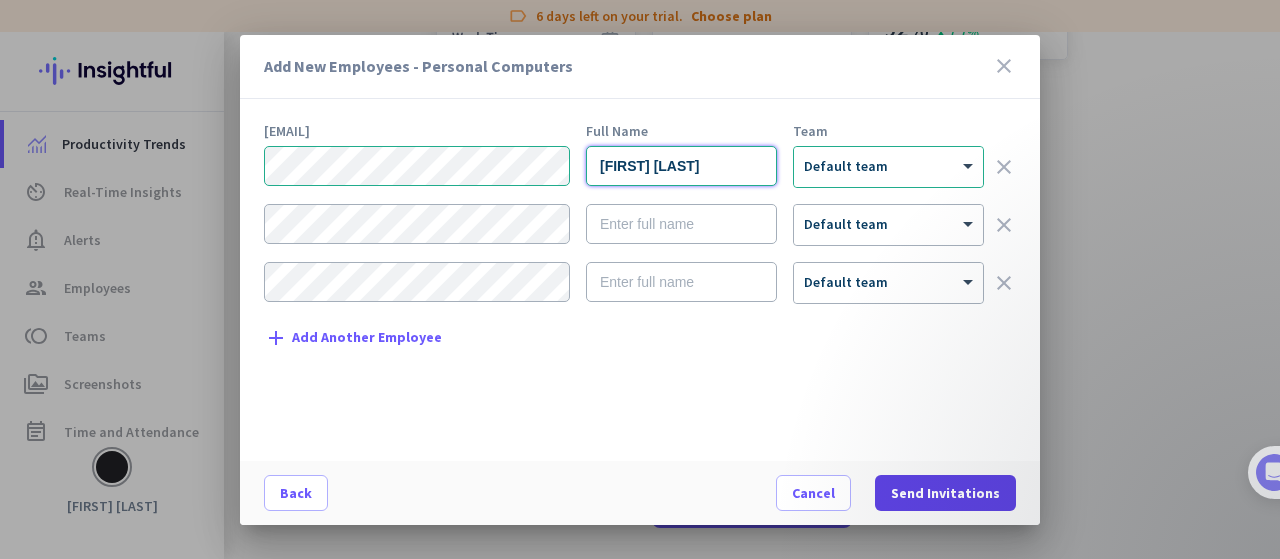 type on "[FIRST] [LAST]" 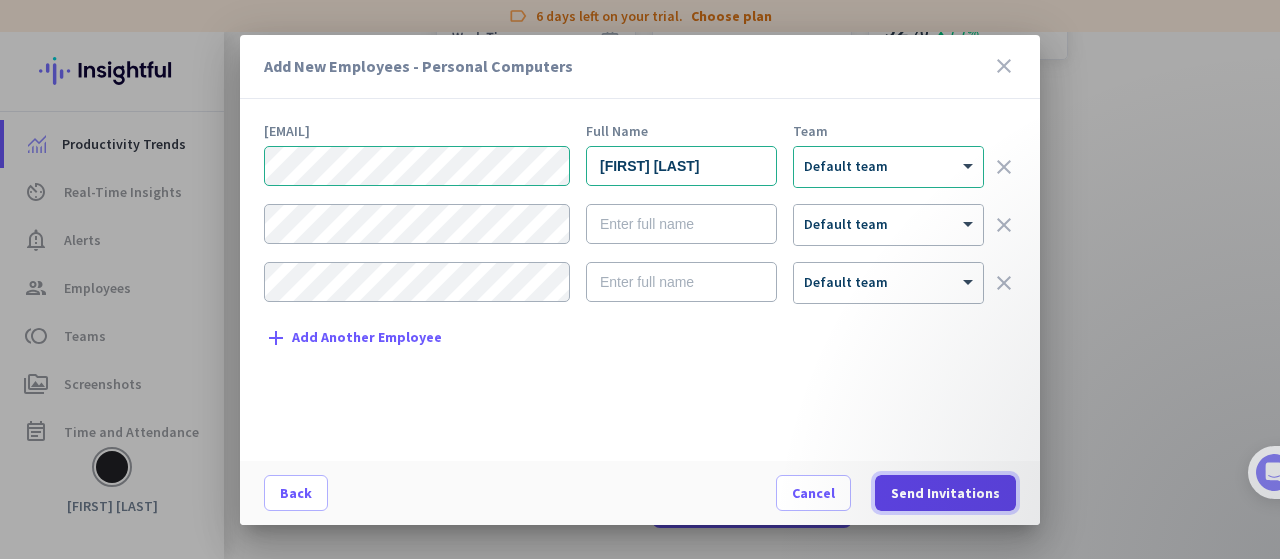click on "Send Invitations" 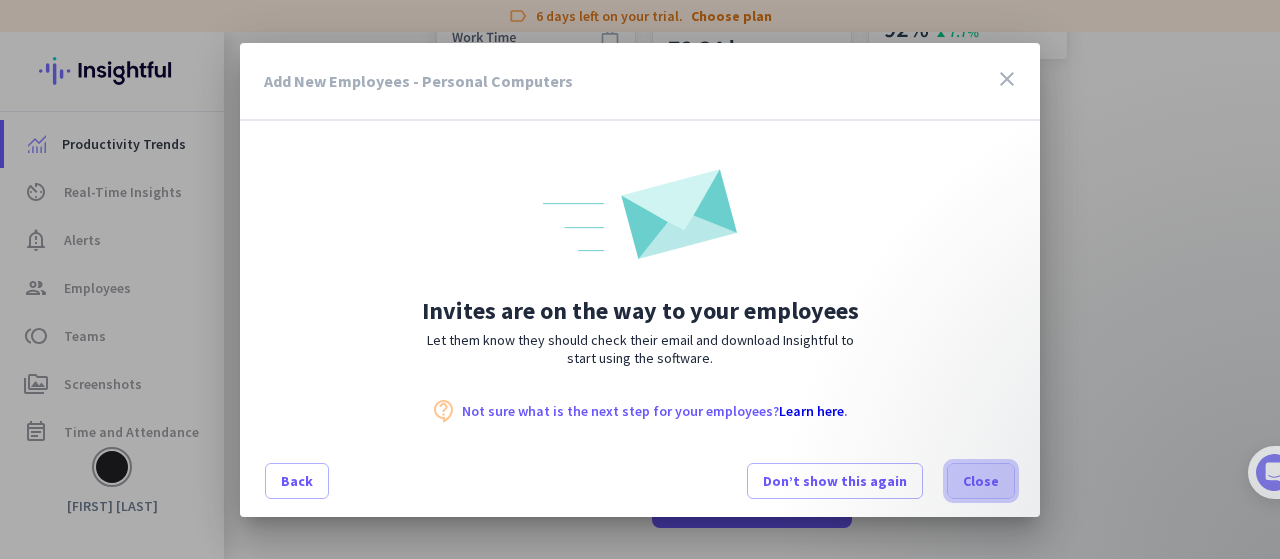 click on "Close" at bounding box center [981, 481] 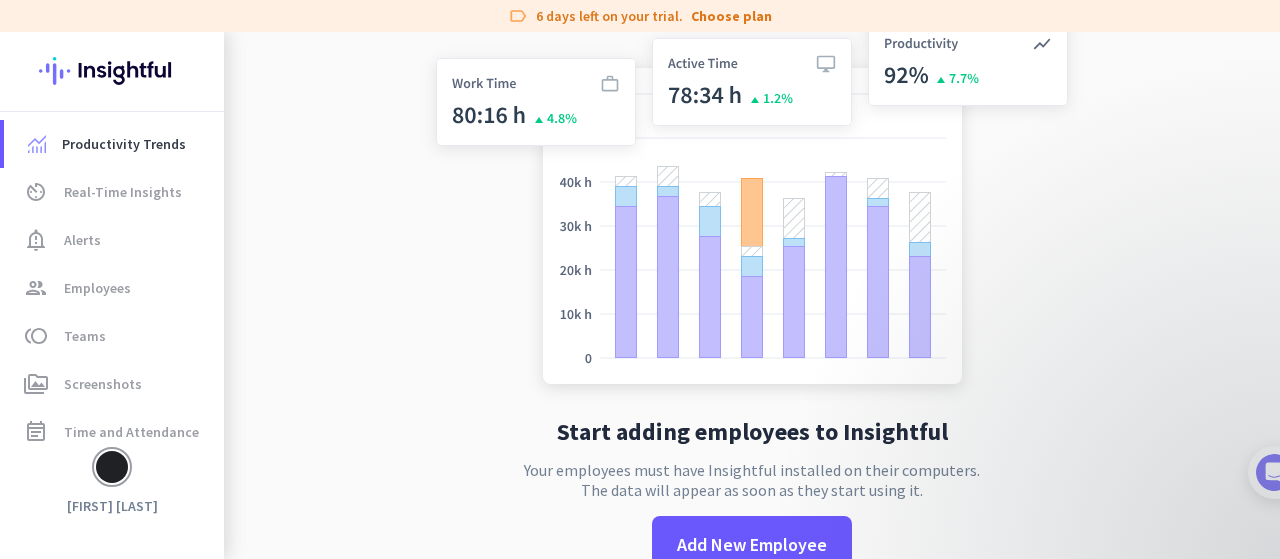scroll, scrollTop: 0, scrollLeft: 0, axis: both 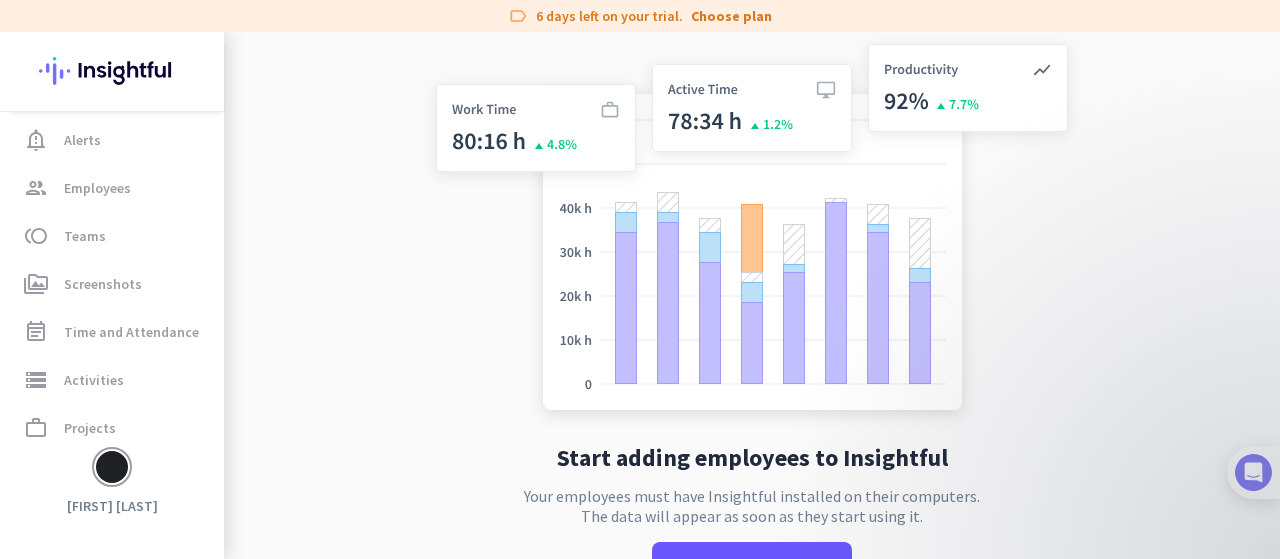 click at bounding box center (1253, 472) 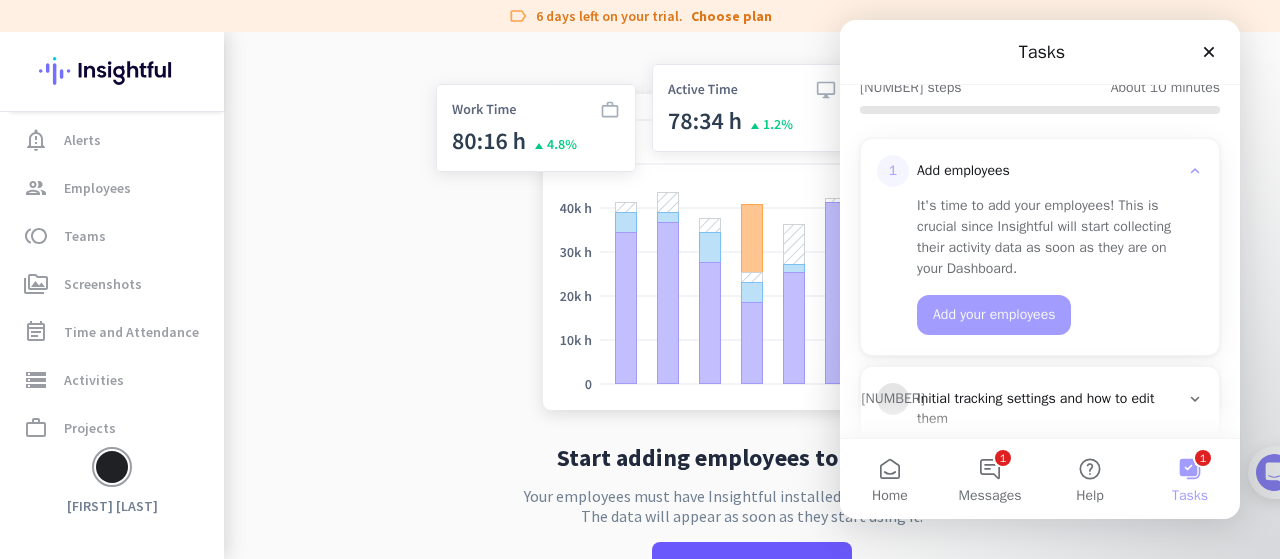 scroll, scrollTop: 300, scrollLeft: 0, axis: vertical 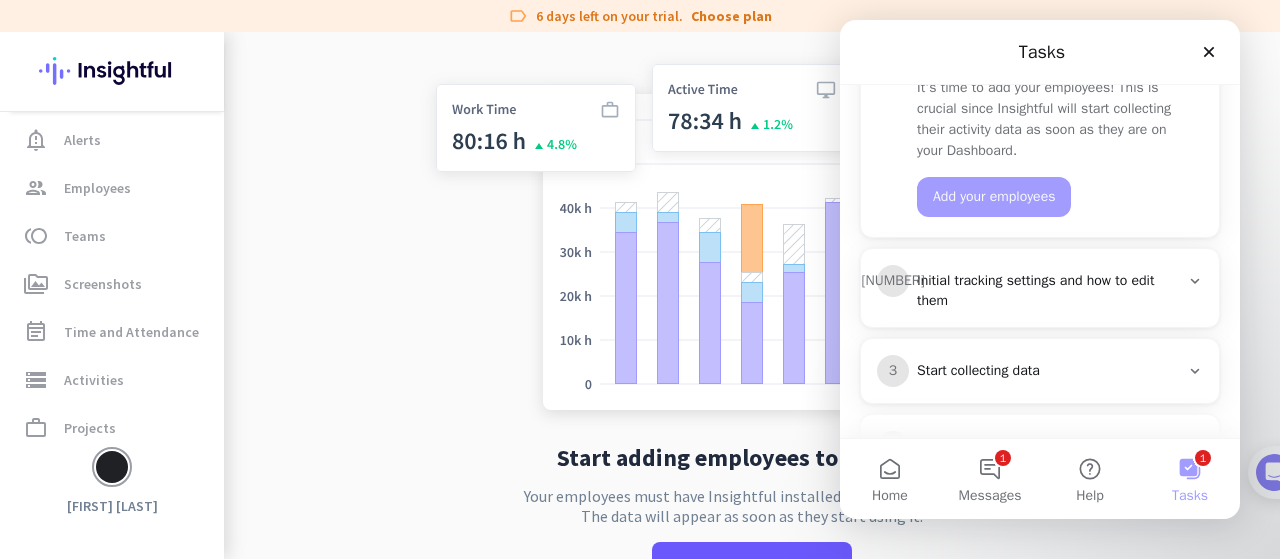 click on "Initial tracking settings and how to edit them" at bounding box center [1048, 291] 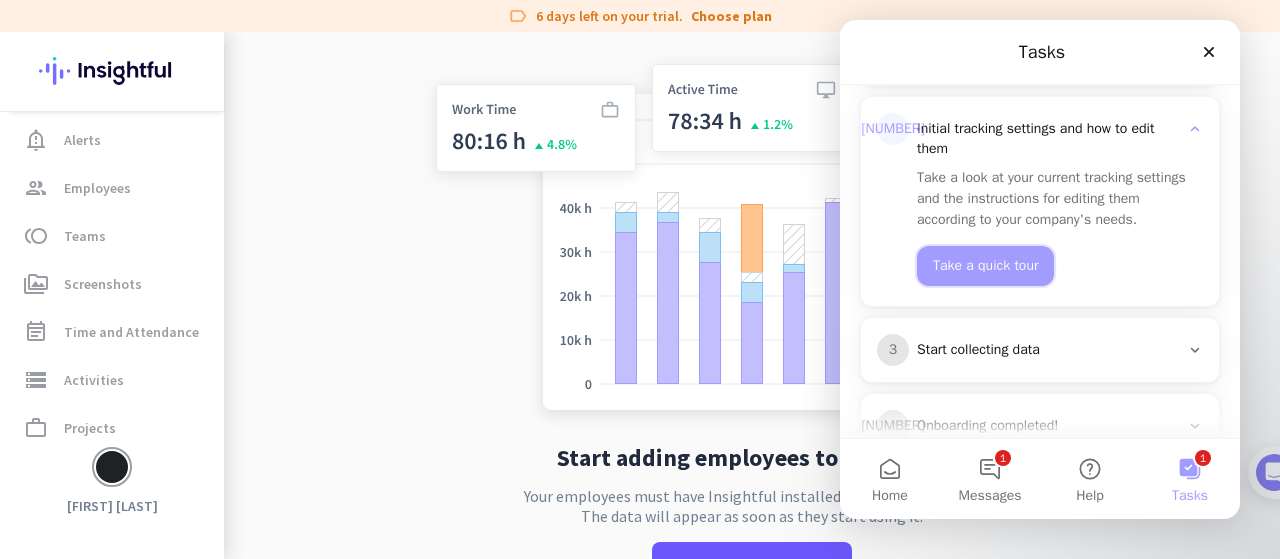 click on "Take a quick tour" at bounding box center [985, 266] 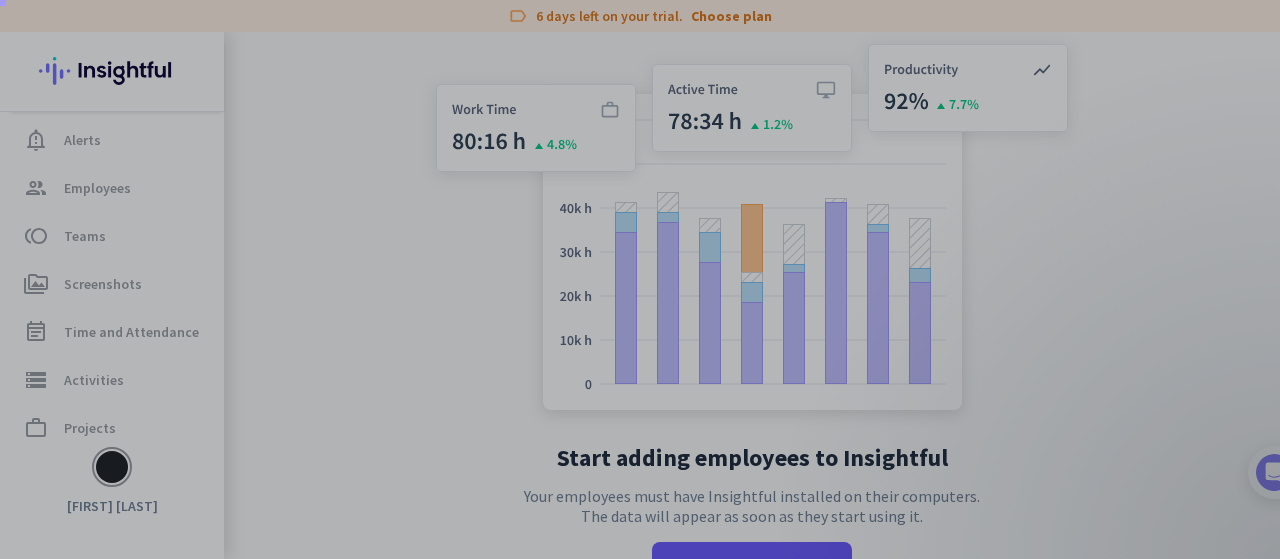 scroll, scrollTop: 163, scrollLeft: 0, axis: vertical 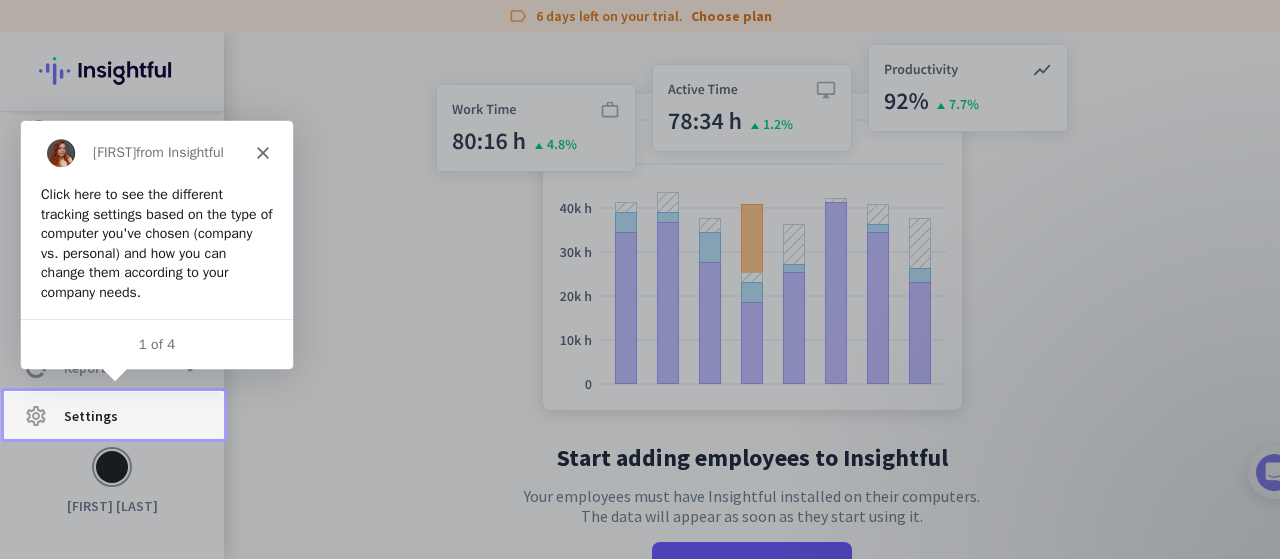 click on "settings  Settings" 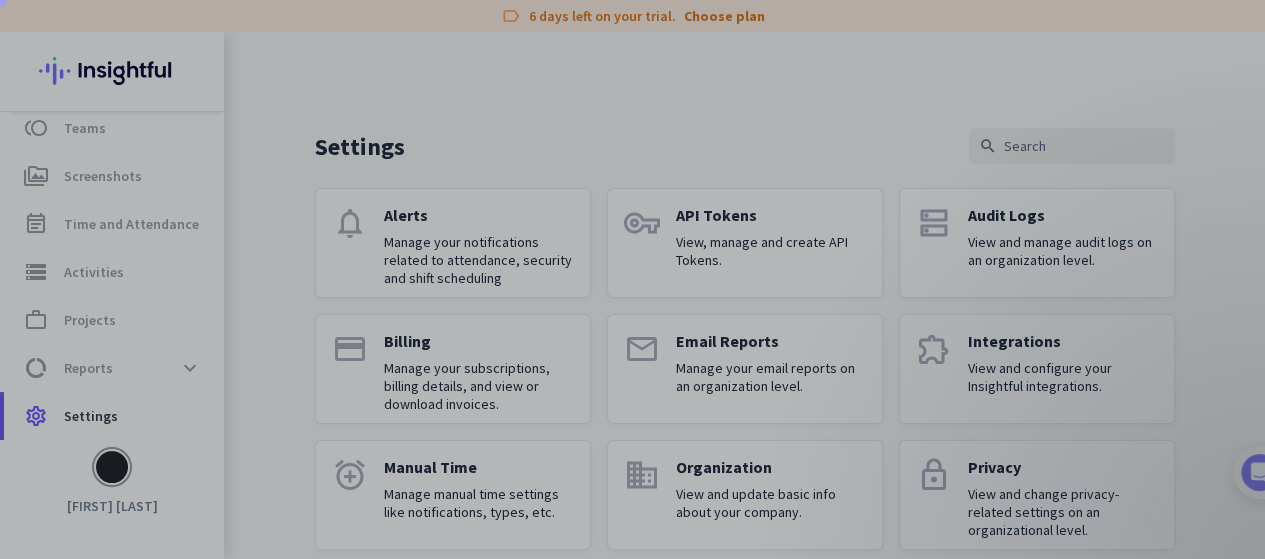 scroll, scrollTop: 67, scrollLeft: 0, axis: vertical 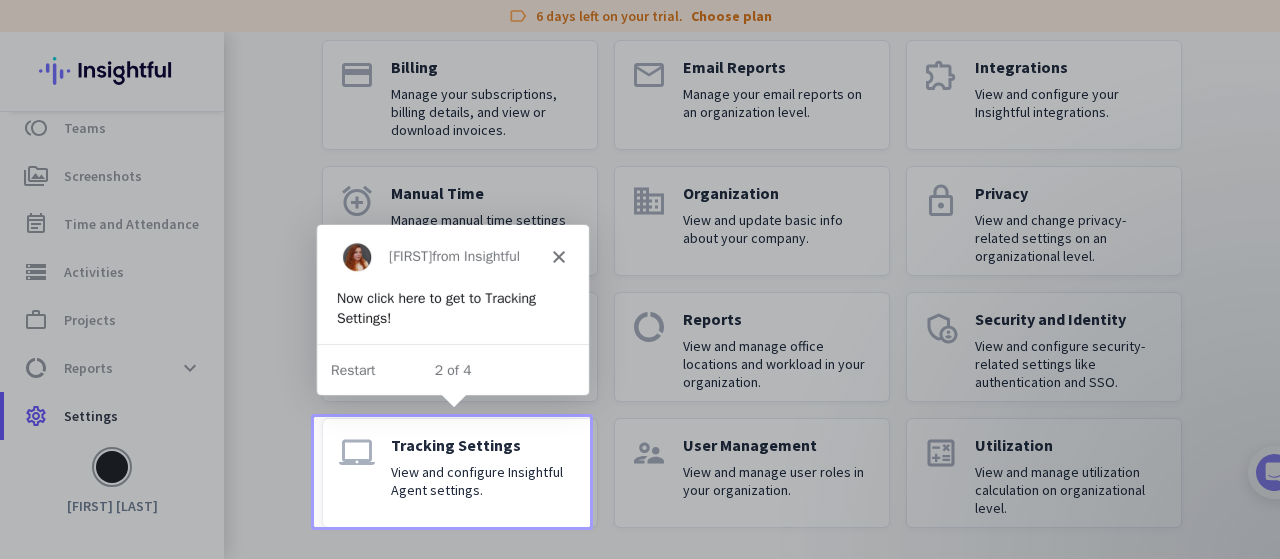 click on "View and configure Insightful Agent settings." 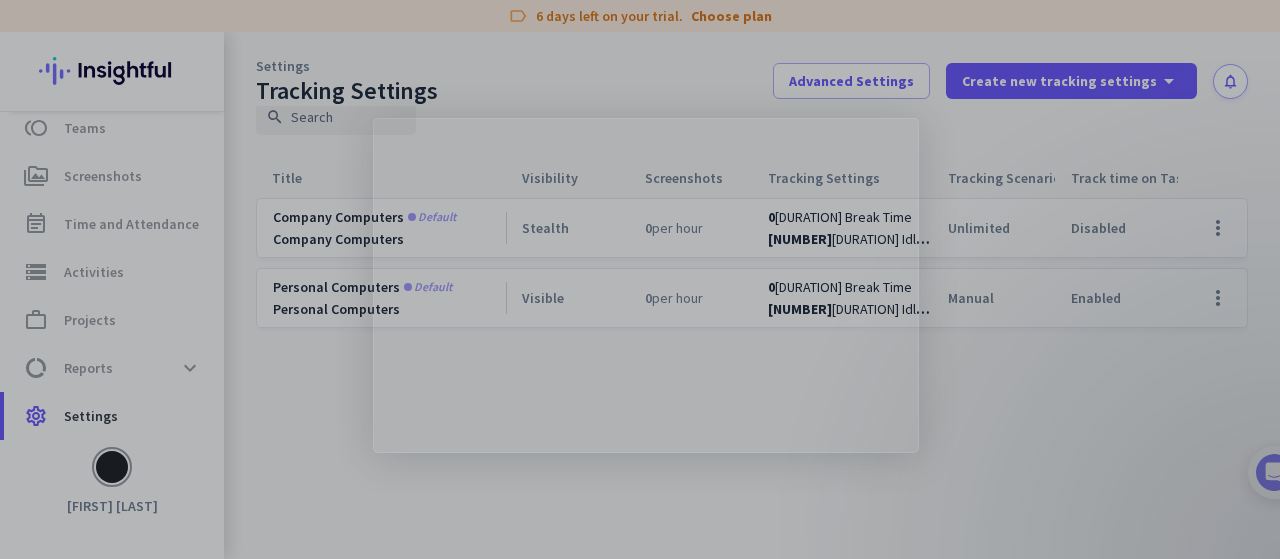 scroll, scrollTop: 30, scrollLeft: 0, axis: vertical 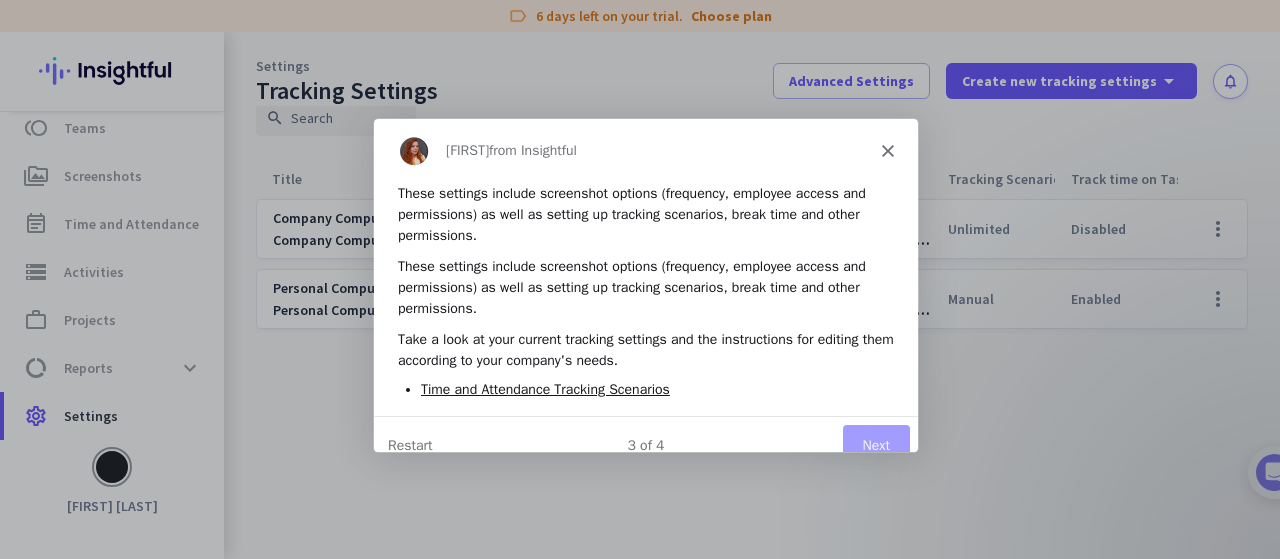 click on "Next" at bounding box center (875, 443) 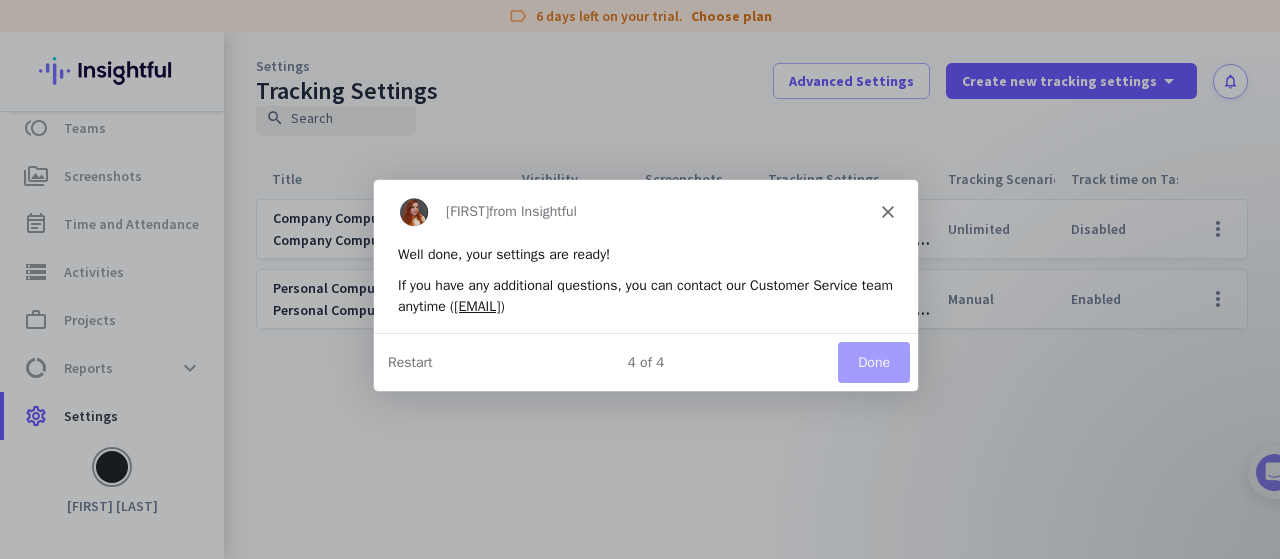 scroll, scrollTop: 0, scrollLeft: 0, axis: both 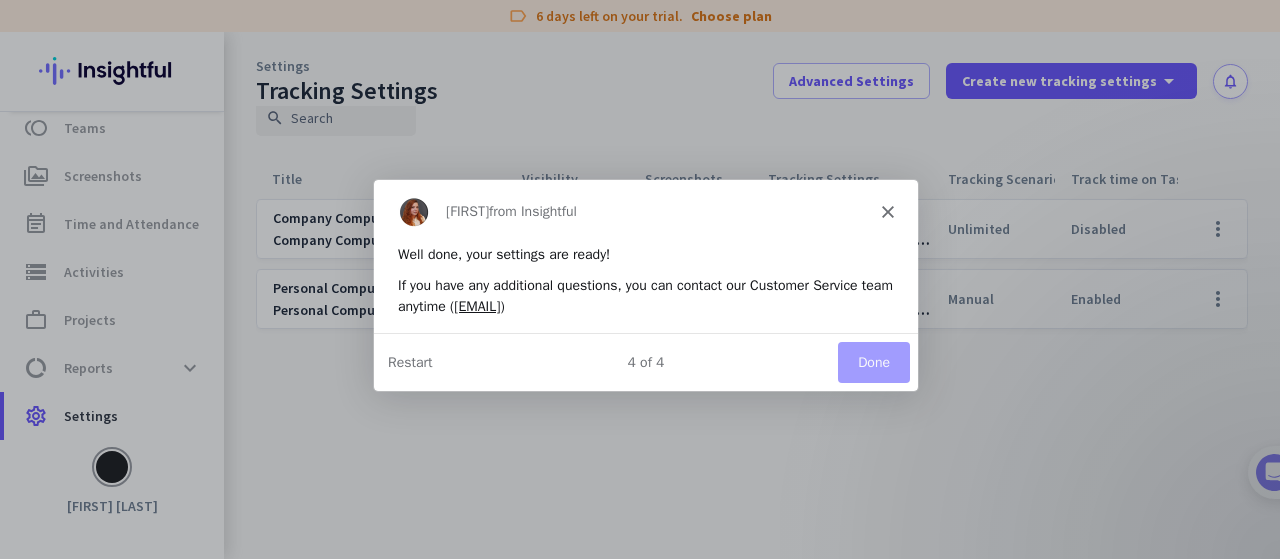 click on "Done" at bounding box center (873, 361) 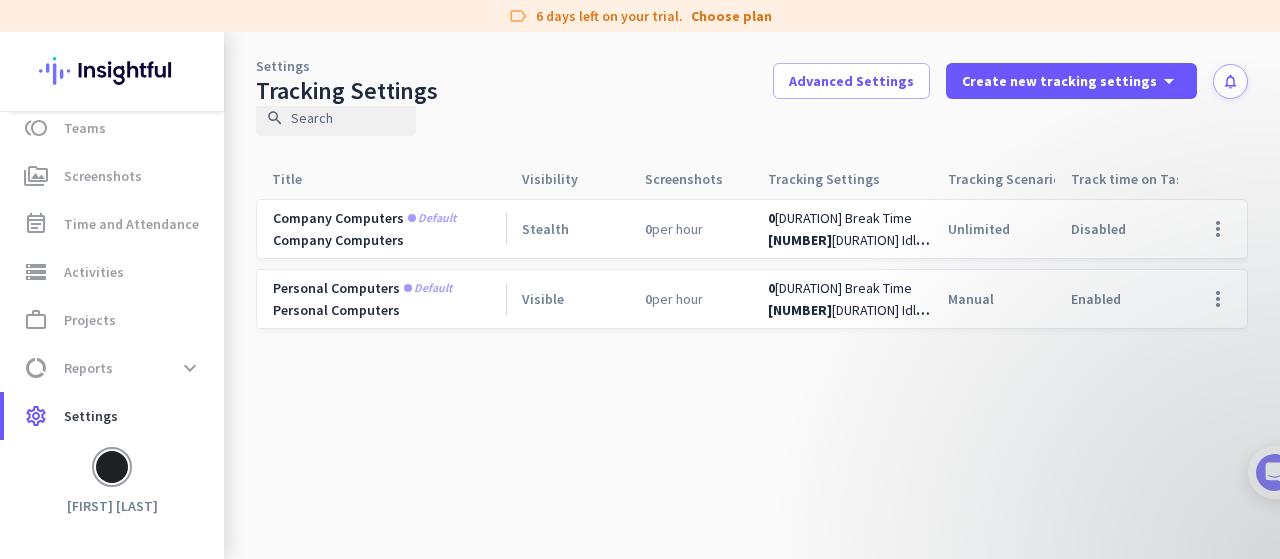 scroll, scrollTop: 0, scrollLeft: 0, axis: both 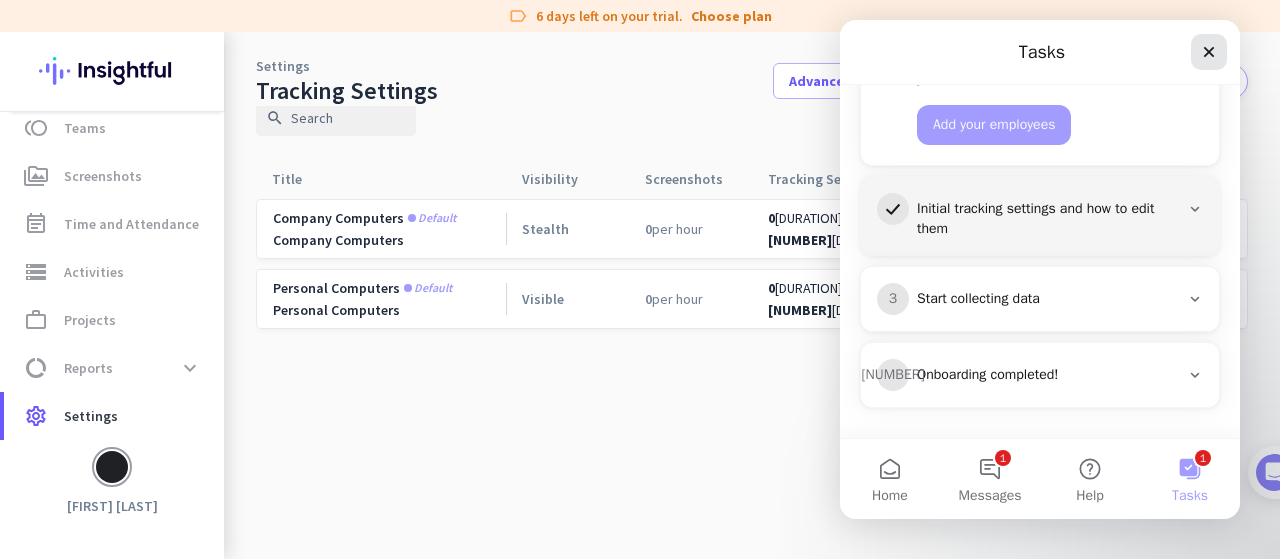 click at bounding box center [1209, 52] 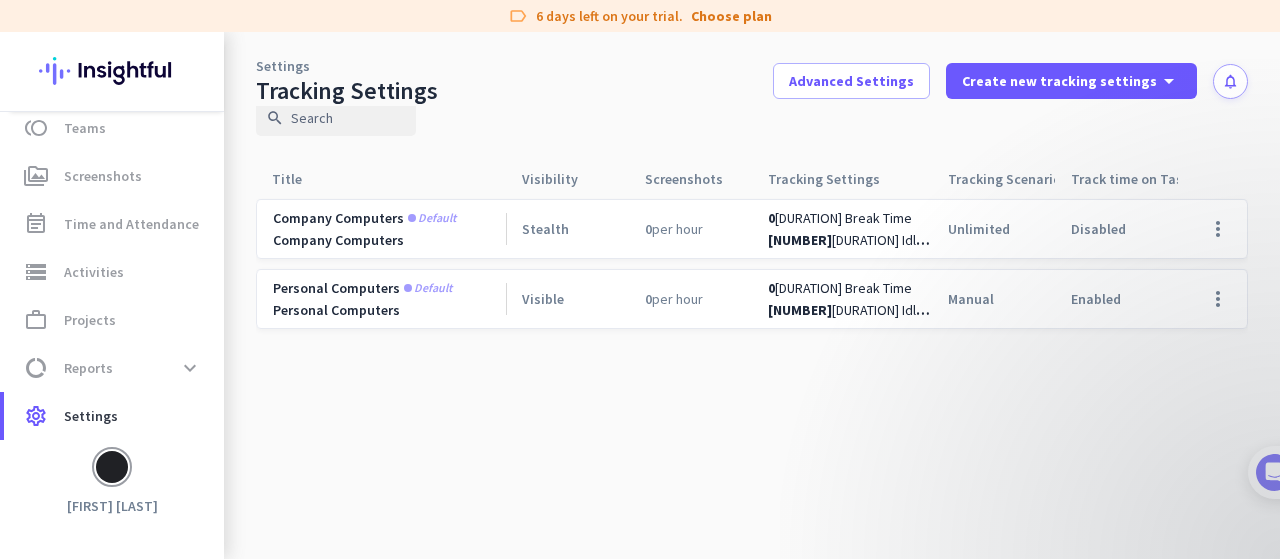 scroll, scrollTop: 0, scrollLeft: 0, axis: both 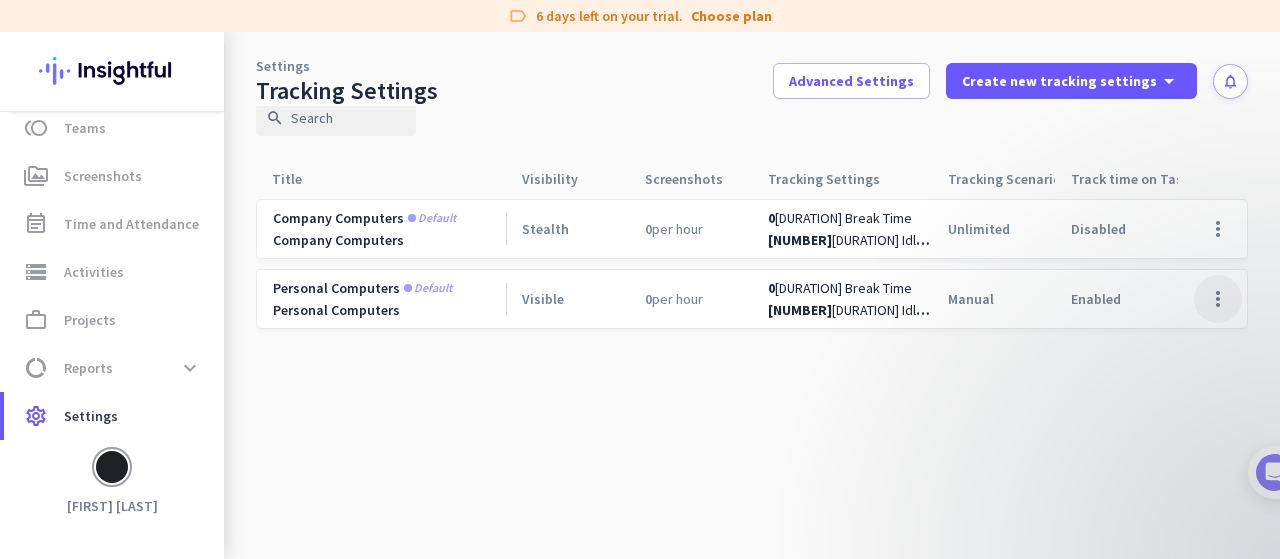 click 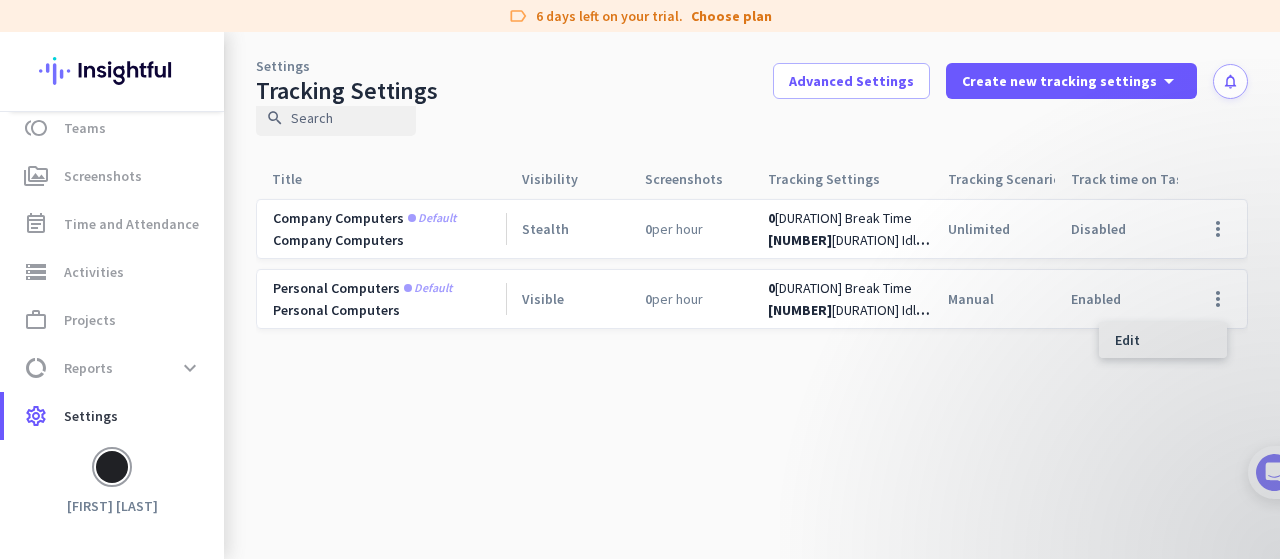 click on "Edit" at bounding box center [1163, 340] 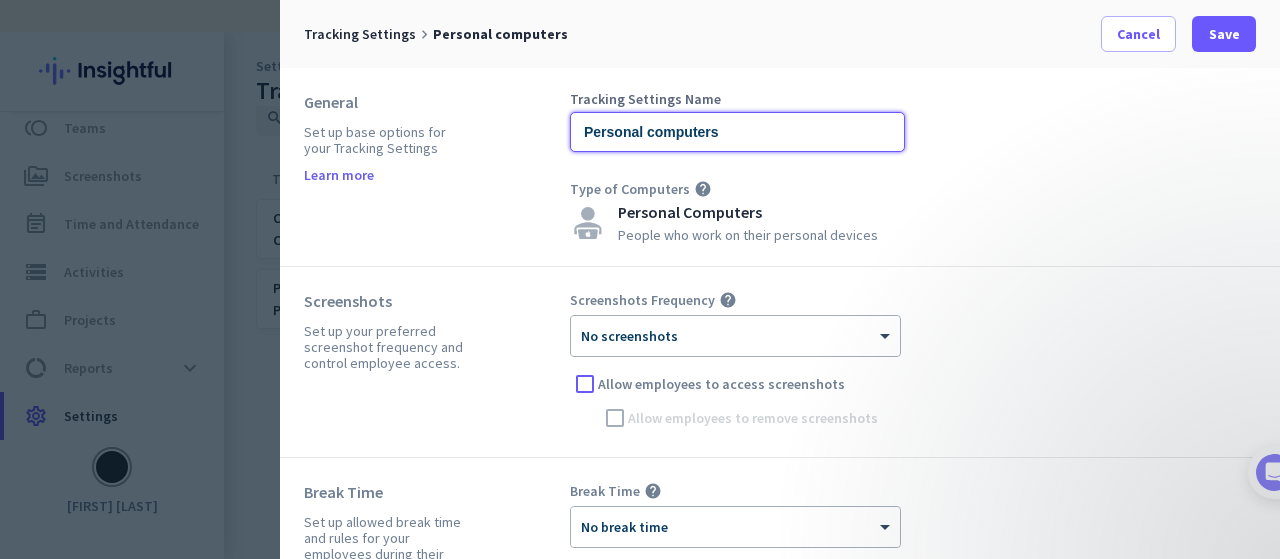 click on "Personal computers" at bounding box center [737, 132] 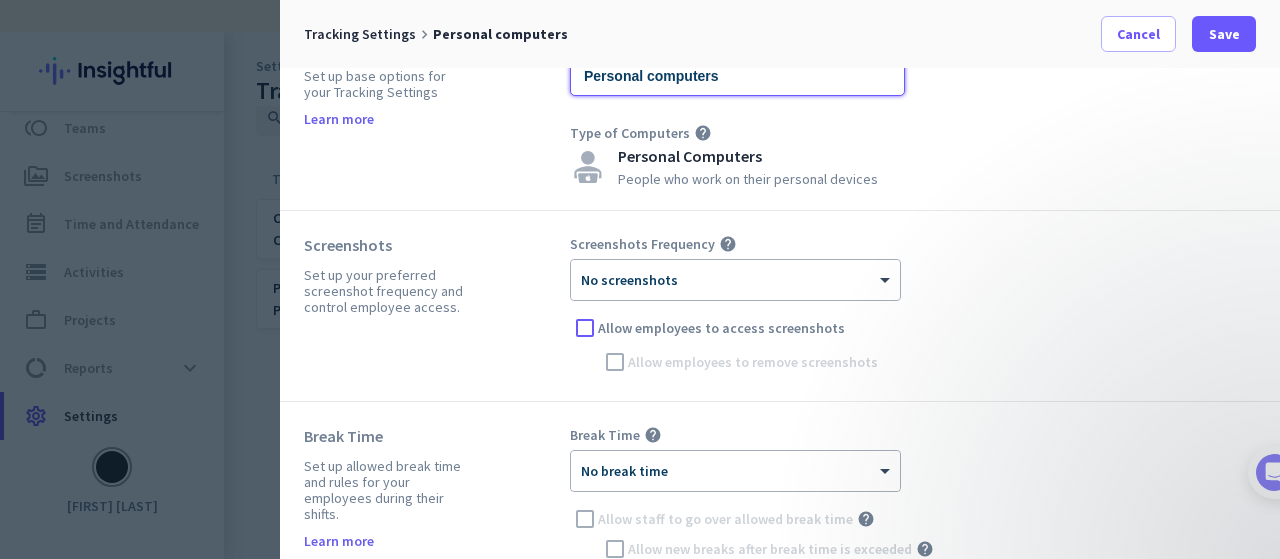 scroll, scrollTop: 100, scrollLeft: 0, axis: vertical 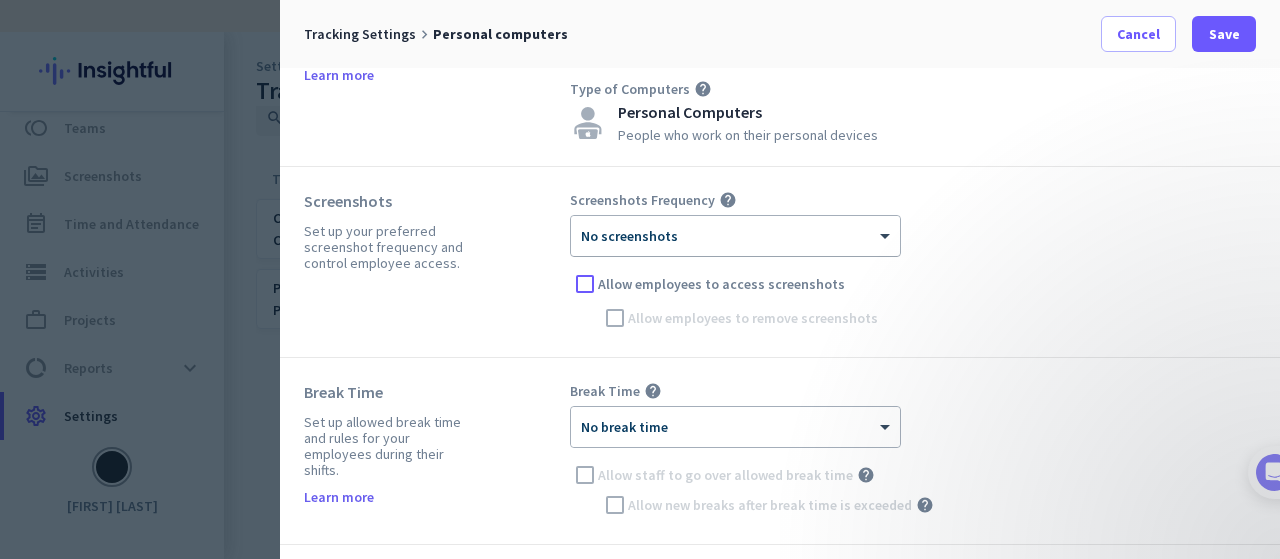 click on "× No screenshots" at bounding box center (735, 236) 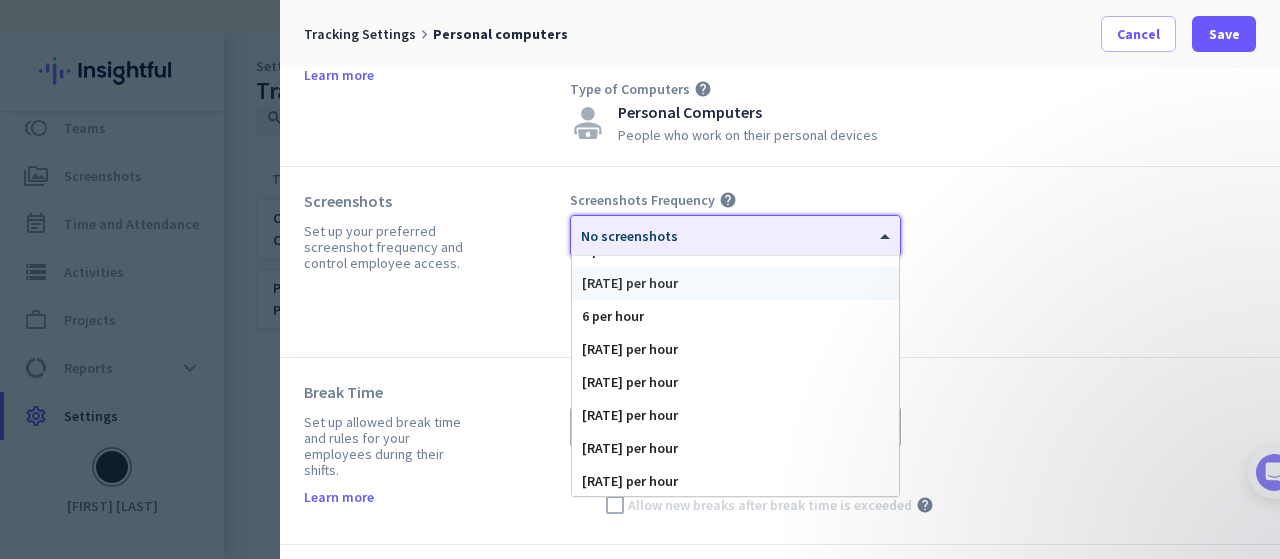 scroll, scrollTop: 100, scrollLeft: 0, axis: vertical 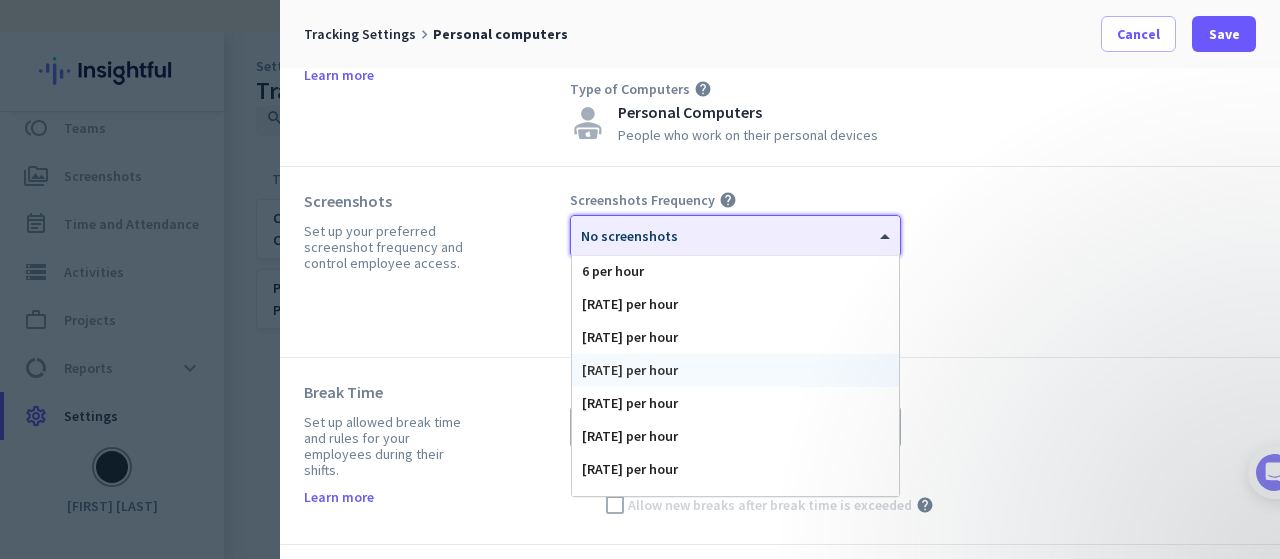 click on "[RATE] per hour" at bounding box center (735, 370) 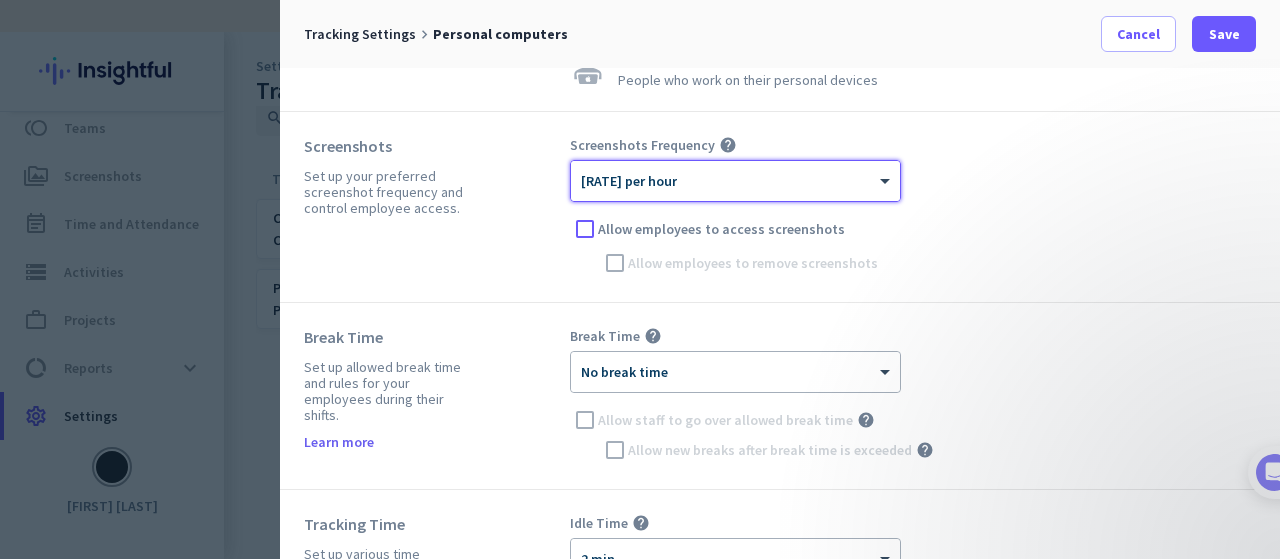 scroll, scrollTop: 200, scrollLeft: 0, axis: vertical 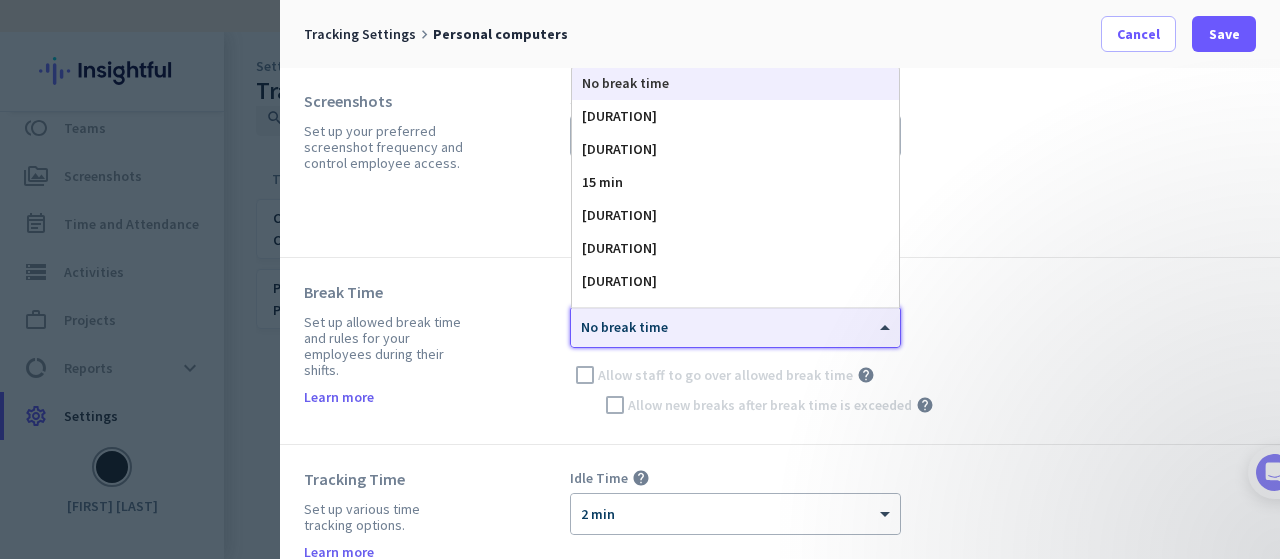 click on "× No break time" at bounding box center (723, 327) 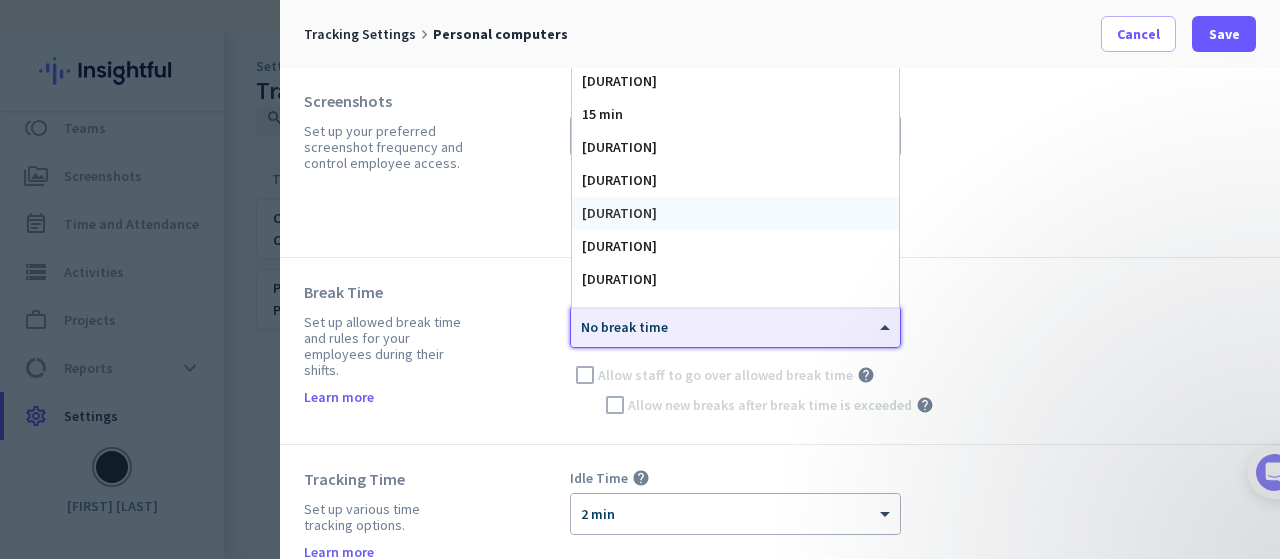 scroll, scrollTop: 100, scrollLeft: 0, axis: vertical 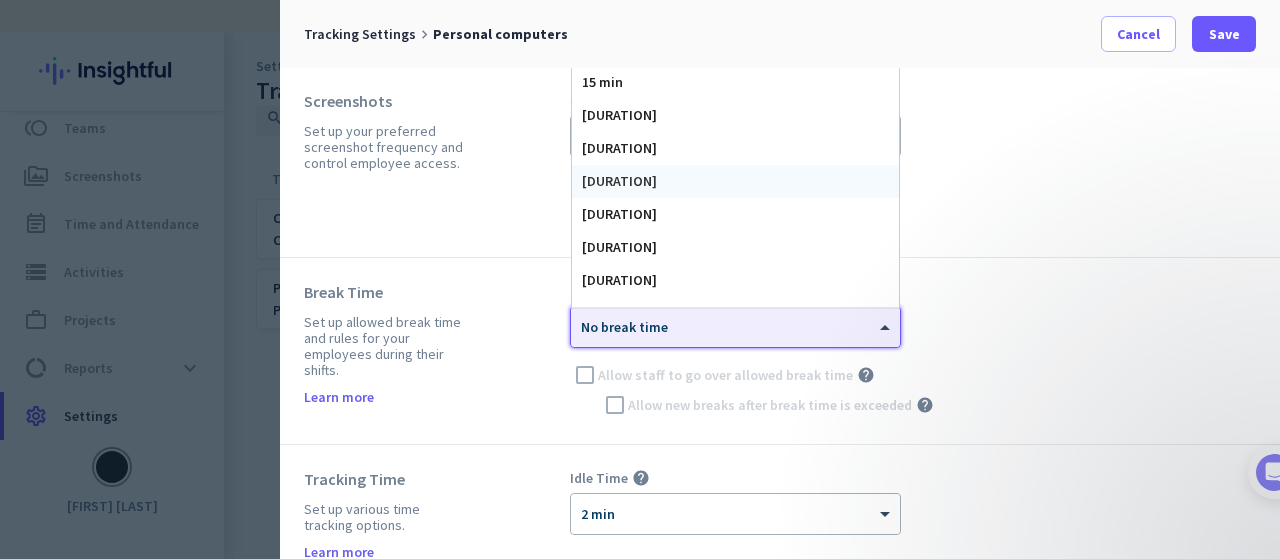 click on "[DURATION]" at bounding box center [735, 181] 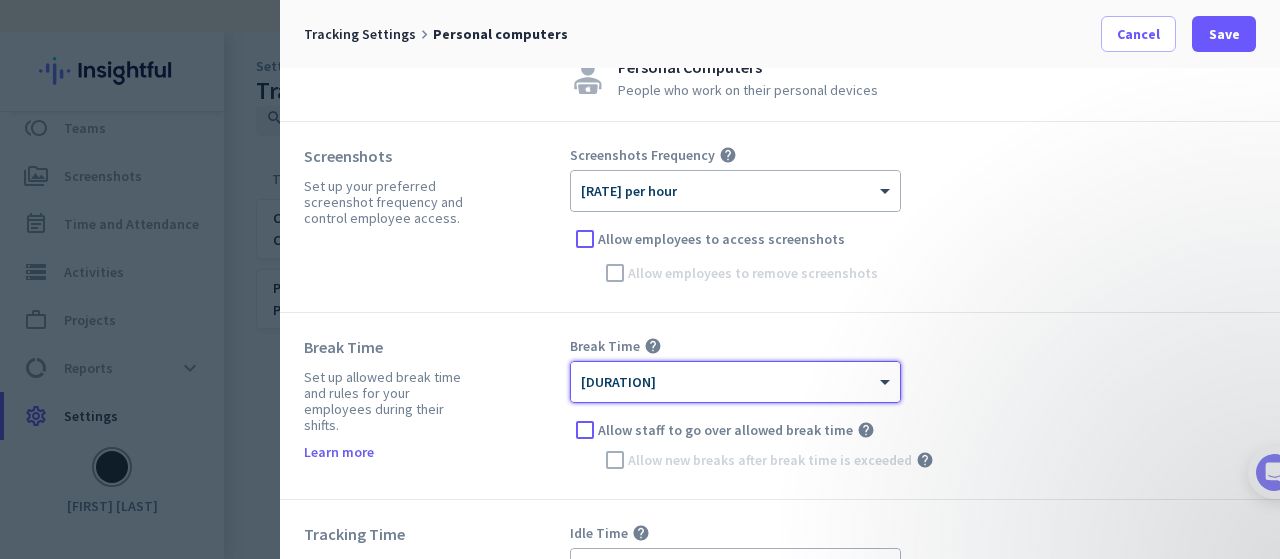 scroll, scrollTop: 100, scrollLeft: 0, axis: vertical 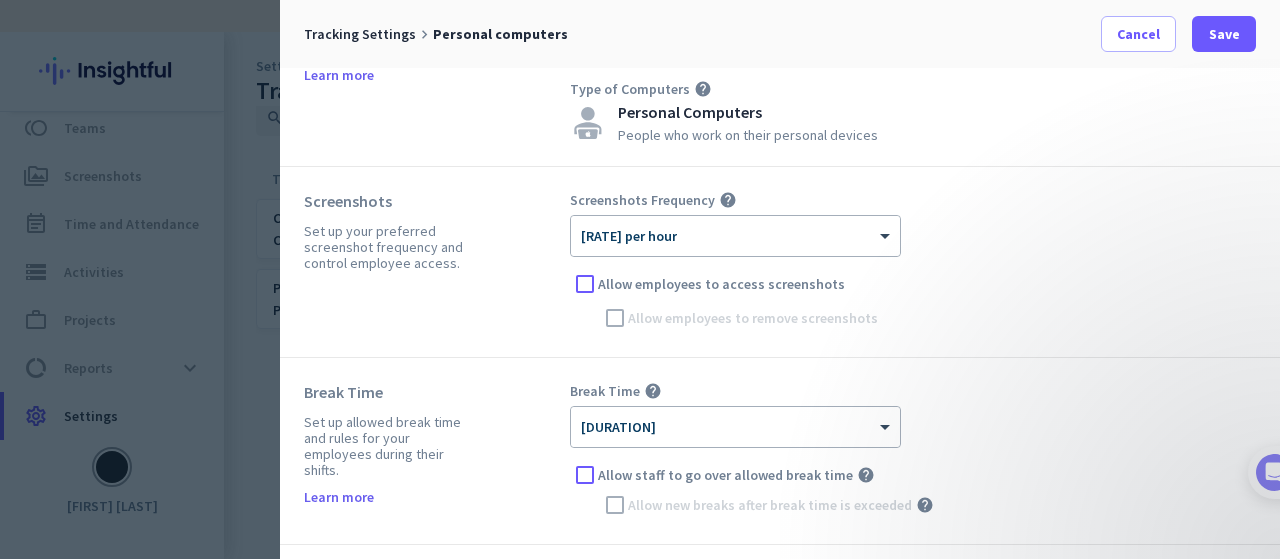 click at bounding box center [735, 229] 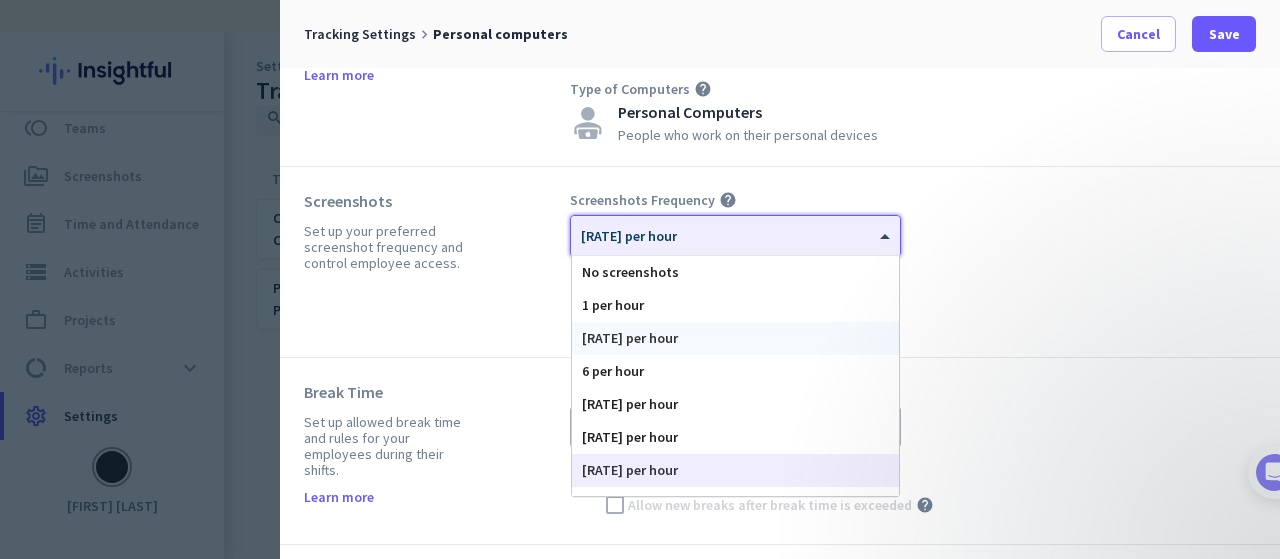 scroll, scrollTop: 100, scrollLeft: 0, axis: vertical 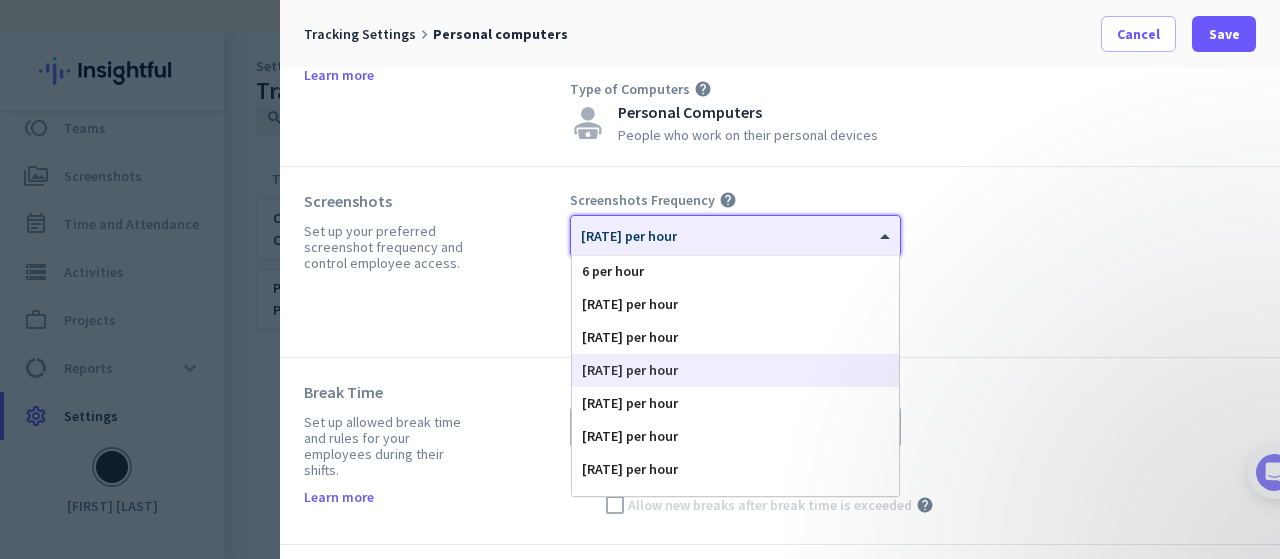 click on "[RATE] per hour" at bounding box center (735, 370) 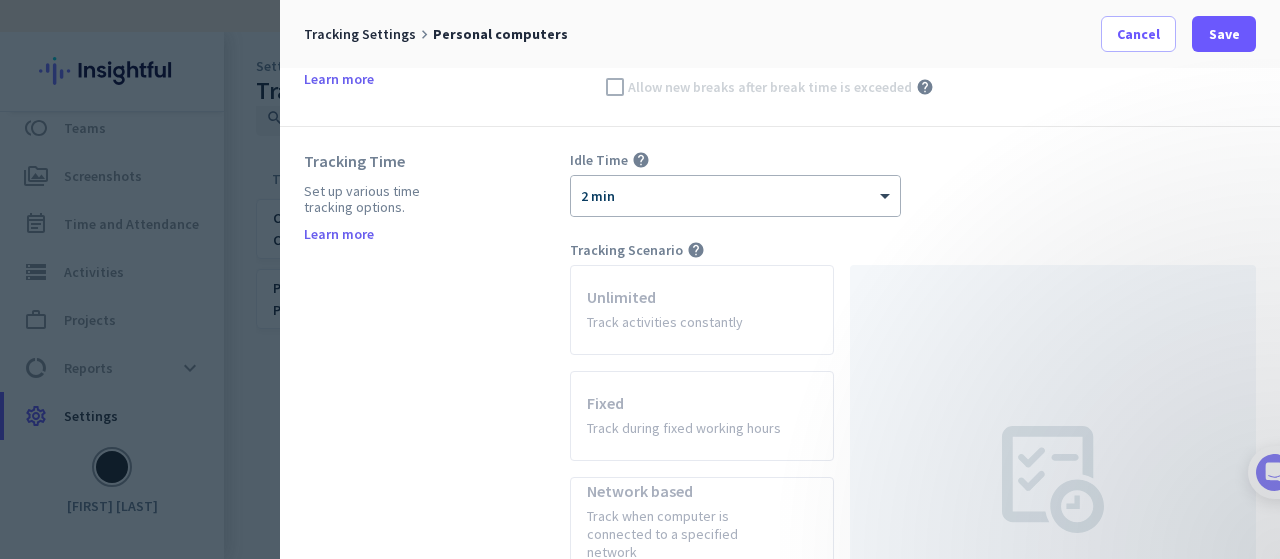 scroll, scrollTop: 396, scrollLeft: 0, axis: vertical 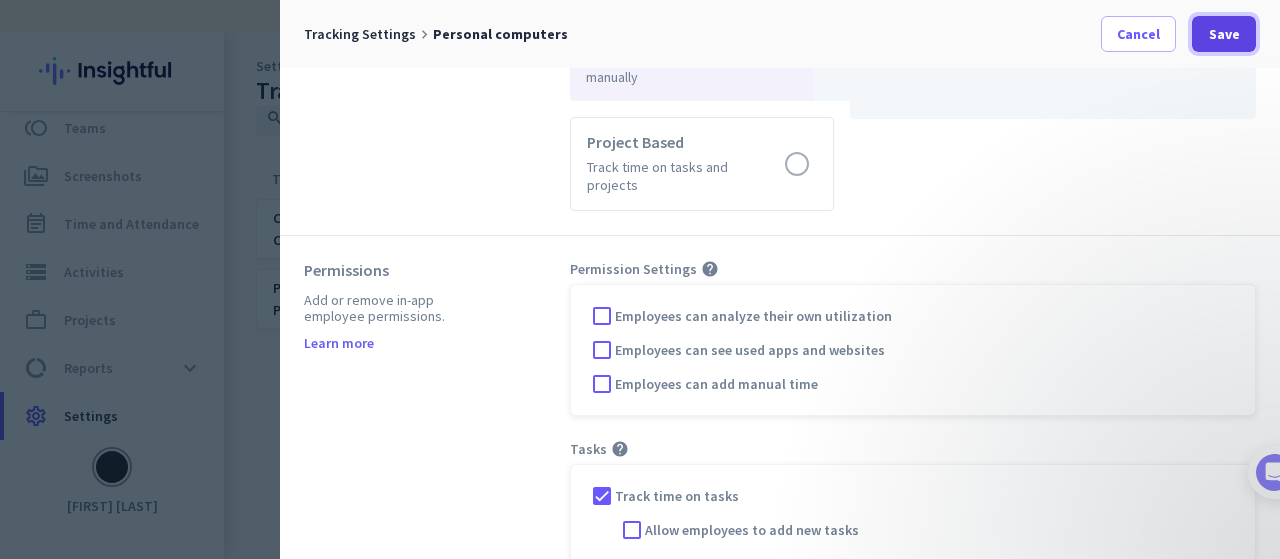click at bounding box center (1224, 34) 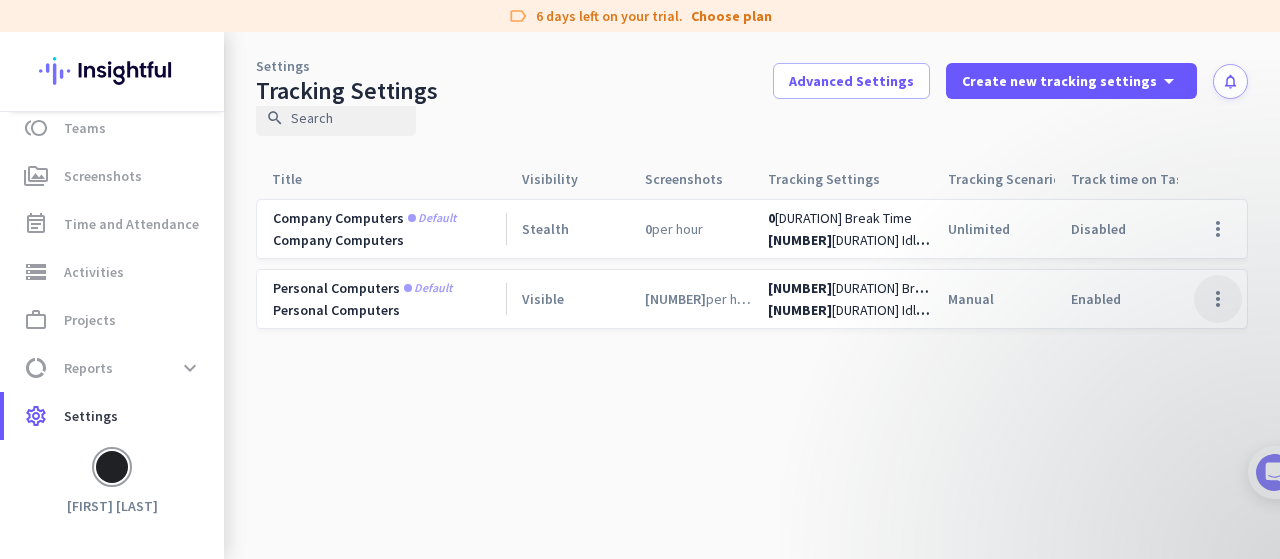click 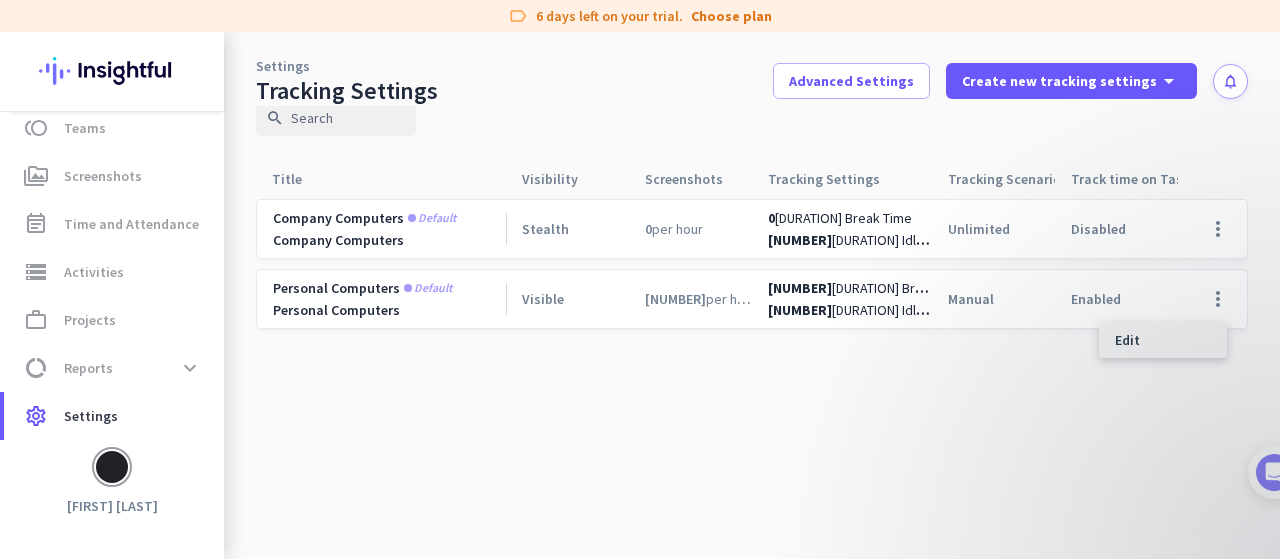 click on "Edit" at bounding box center [1163, 340] 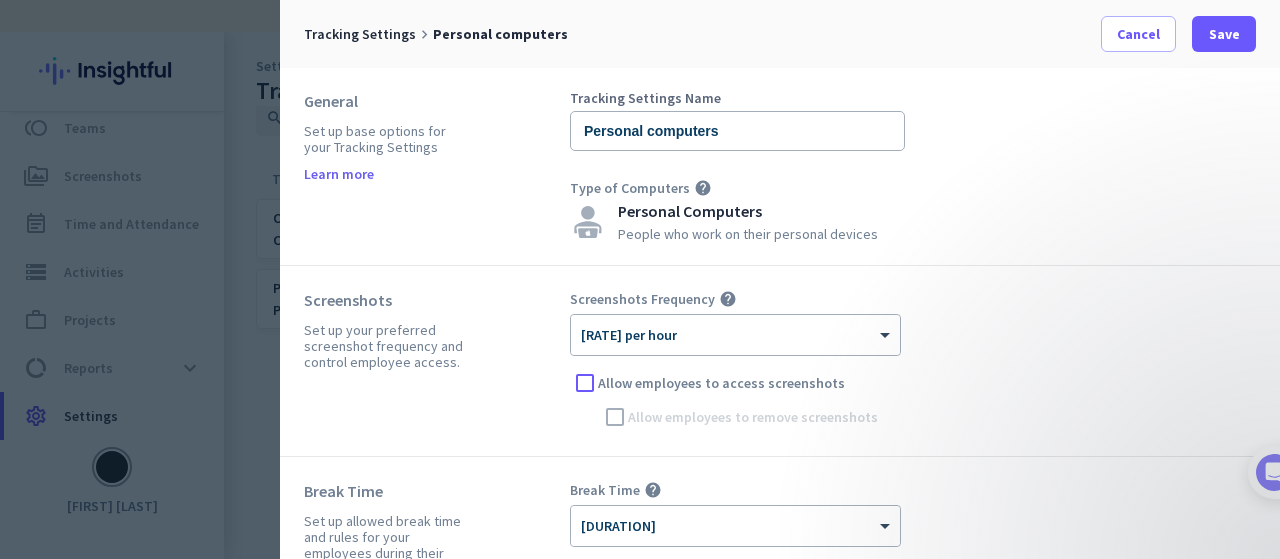 scroll, scrollTop: 0, scrollLeft: 0, axis: both 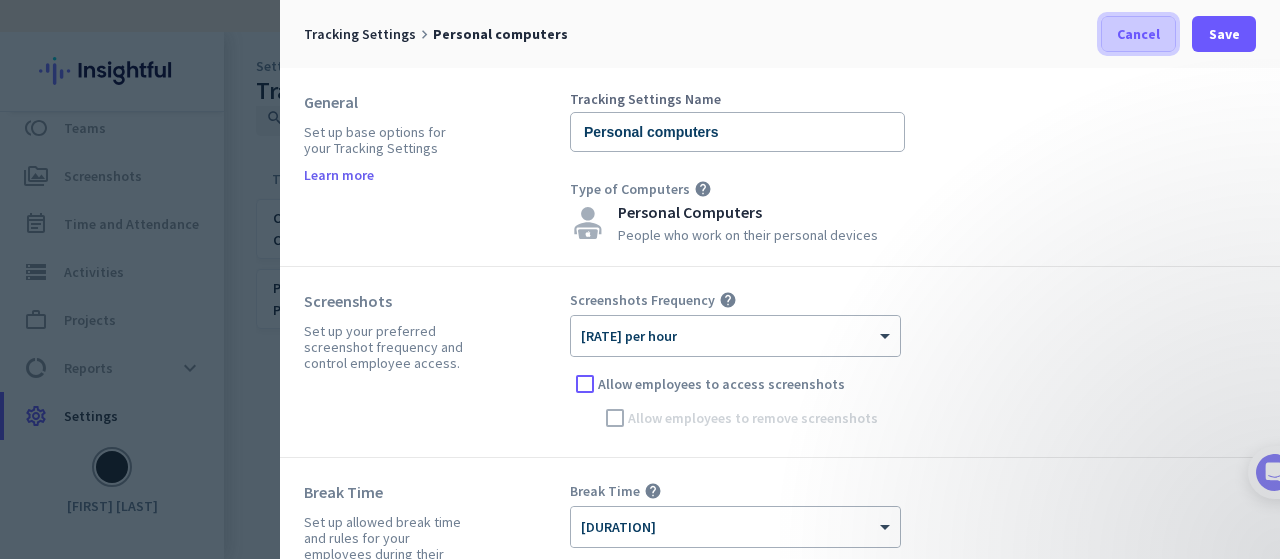 click on "Cancel" at bounding box center (1138, 34) 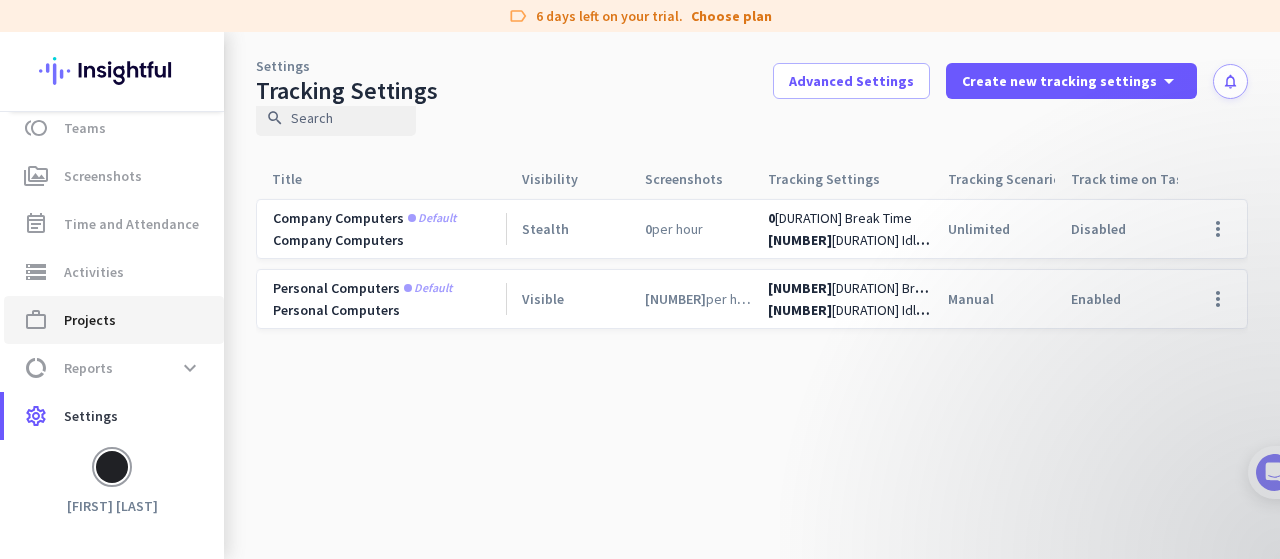 scroll, scrollTop: 108, scrollLeft: 0, axis: vertical 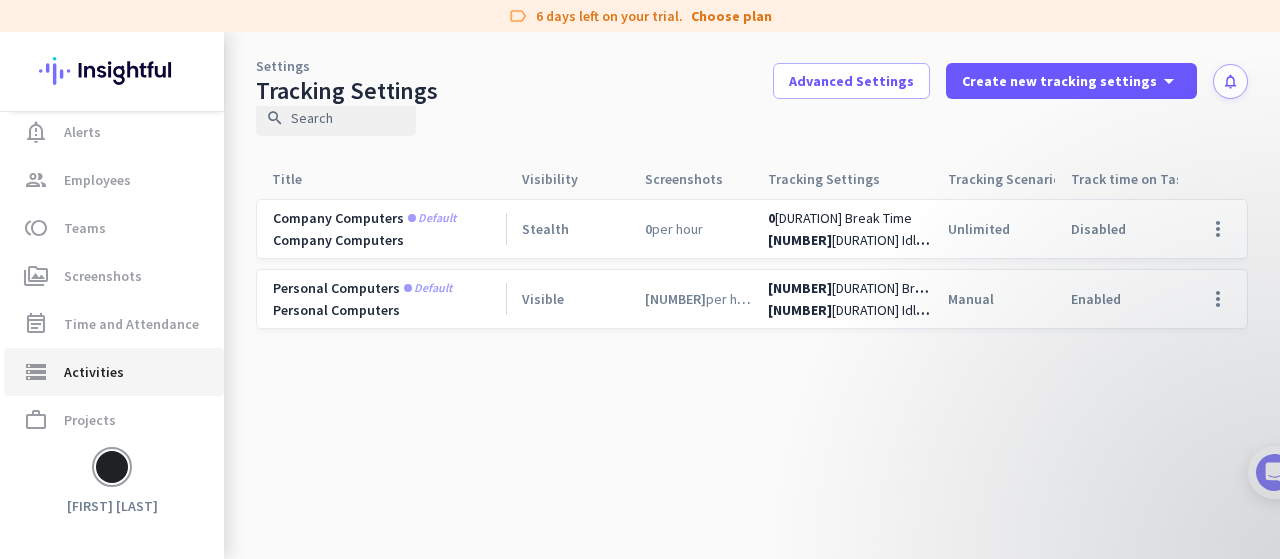 click on "storage  Activities" 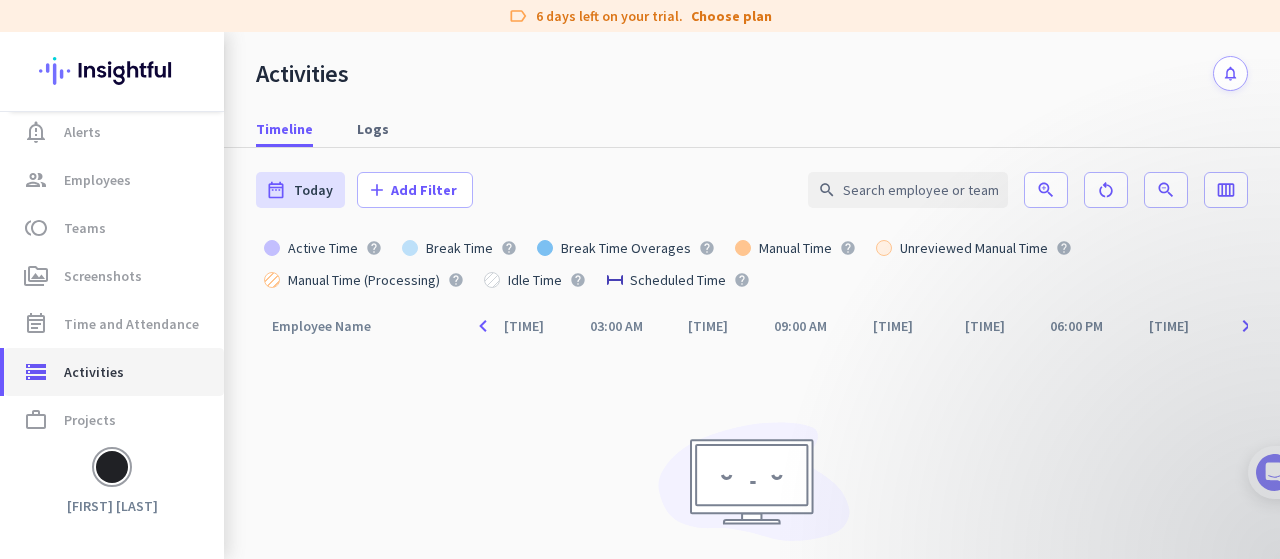 scroll, scrollTop: 100, scrollLeft: 0, axis: vertical 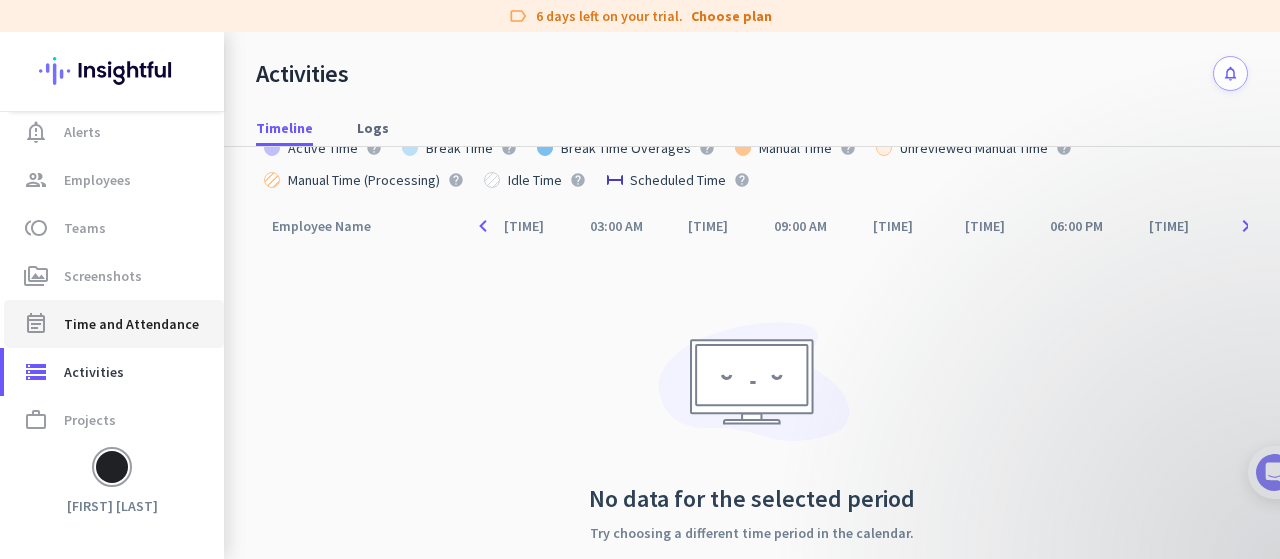 click on "event_note  Time and Attendance" 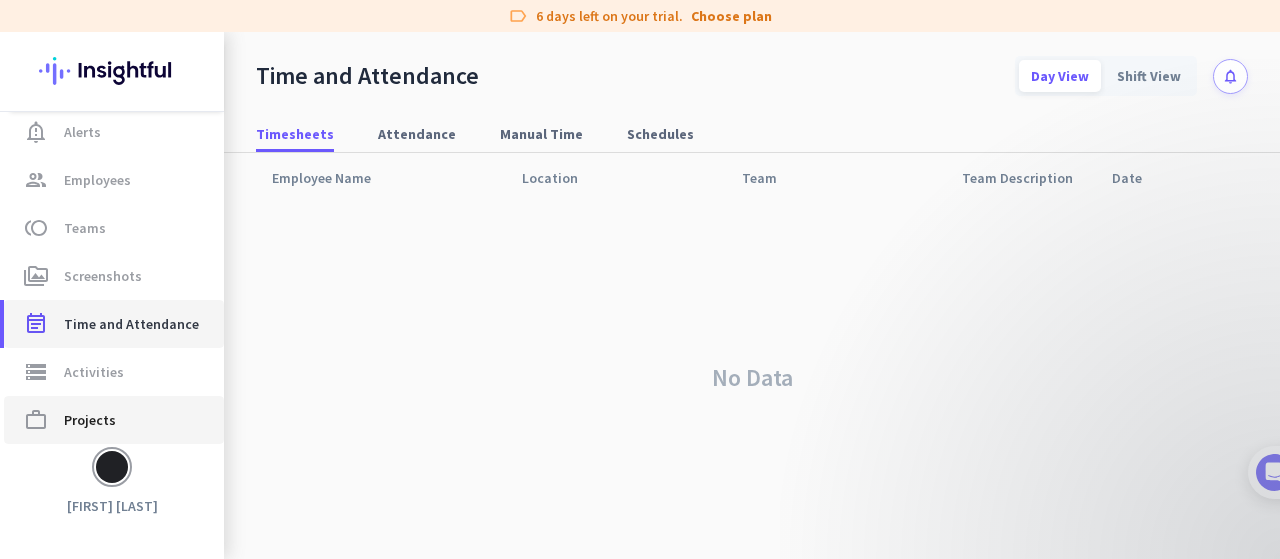 scroll, scrollTop: 0, scrollLeft: 0, axis: both 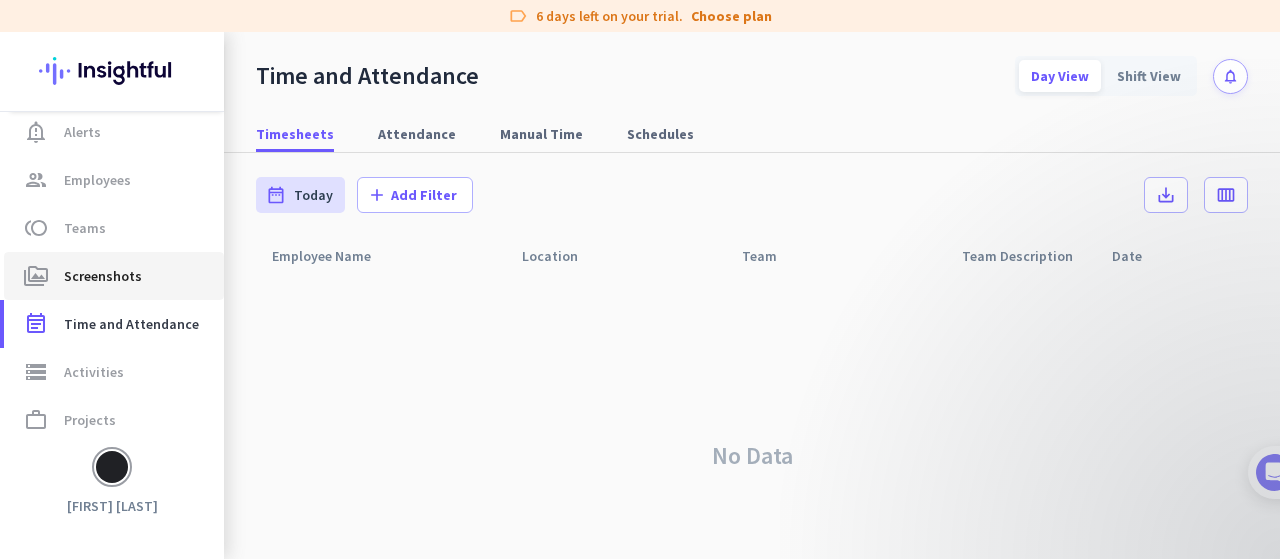 click on "Screenshots" 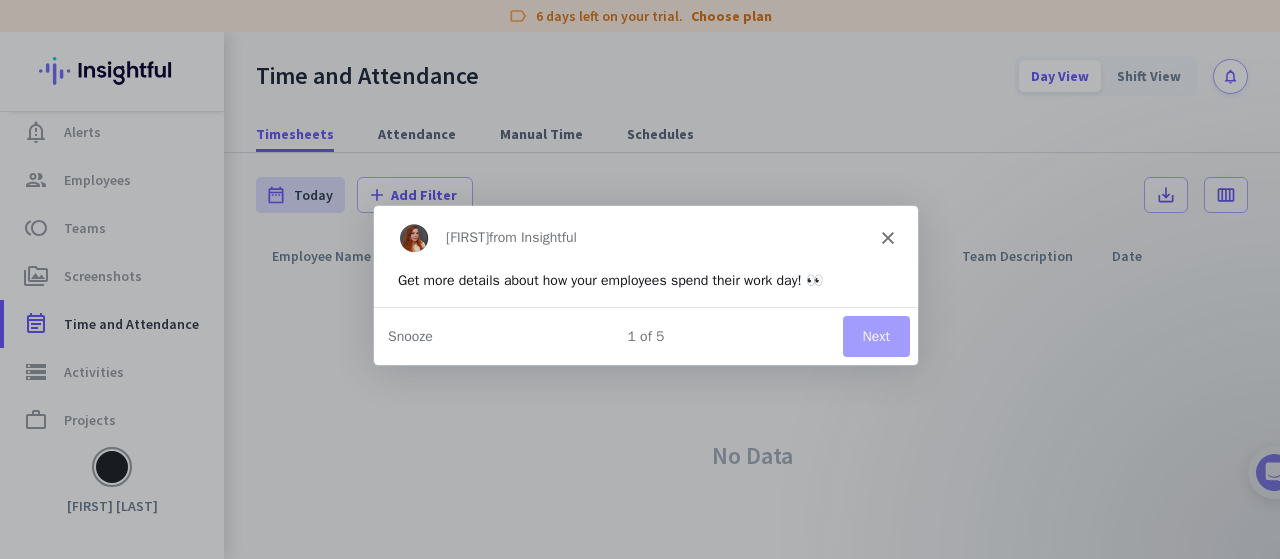 scroll, scrollTop: 0, scrollLeft: 0, axis: both 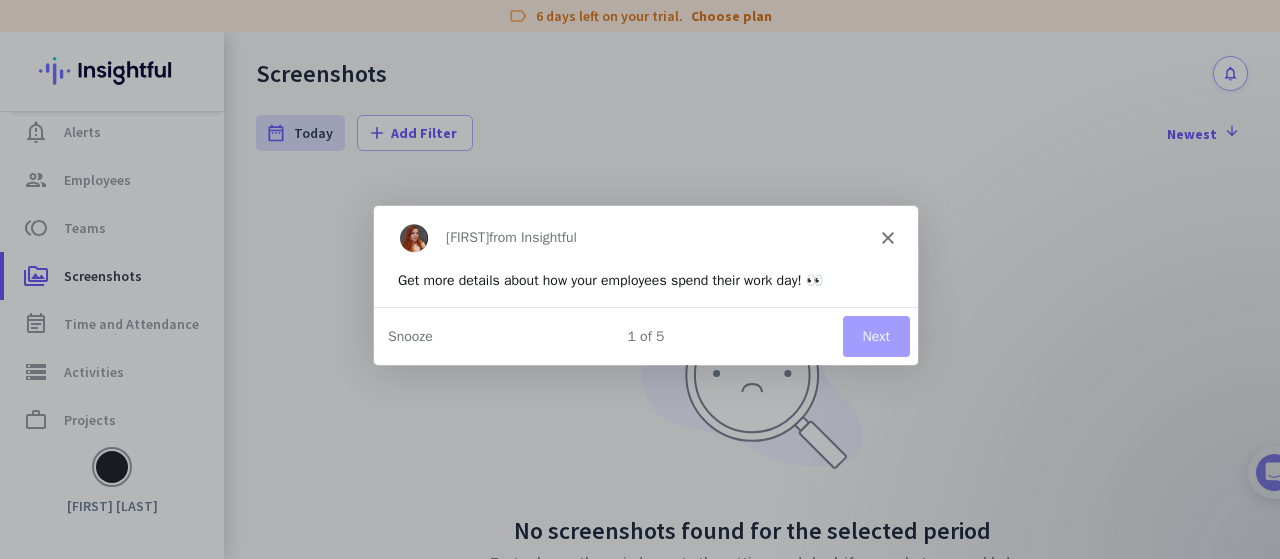 click on "[FIRST] from Insightful" at bounding box center (645, 237) 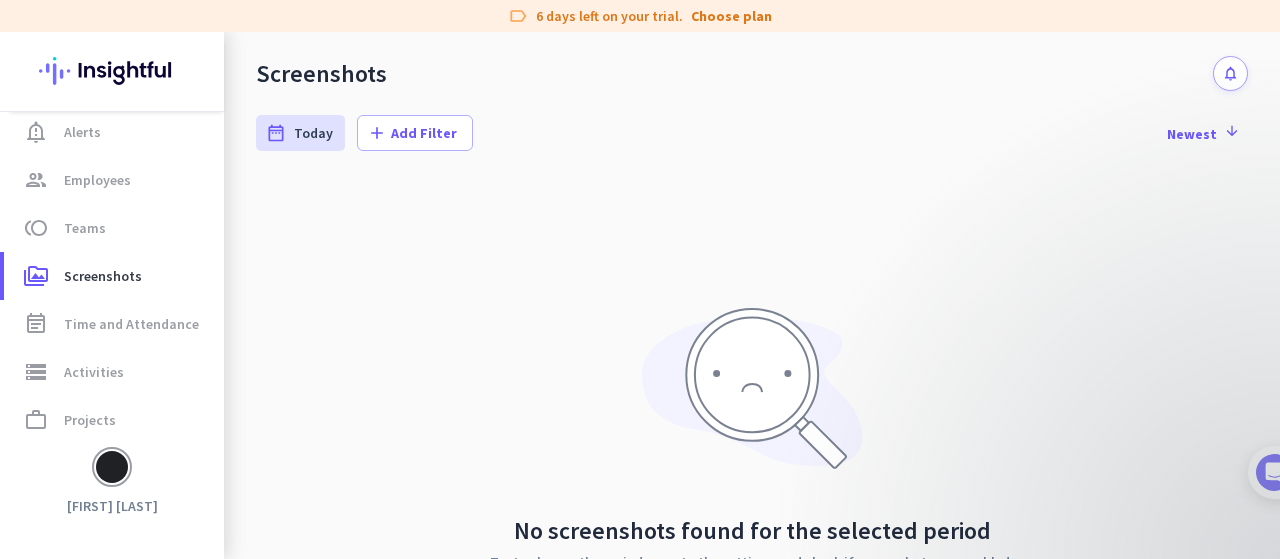 scroll, scrollTop: 0, scrollLeft: 0, axis: both 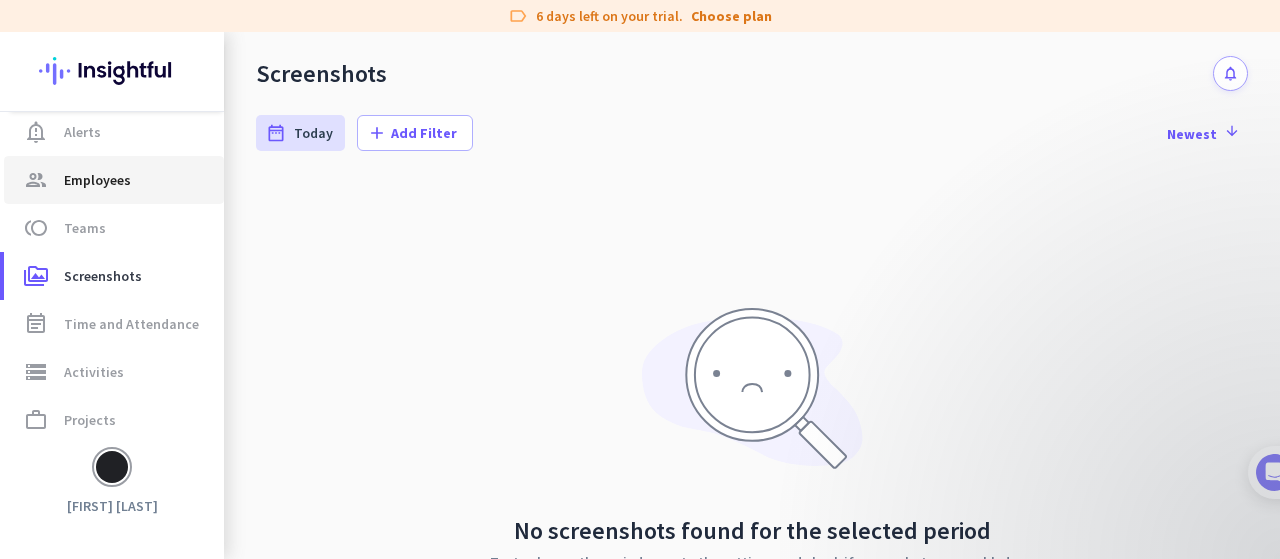 click on "group  Employees" 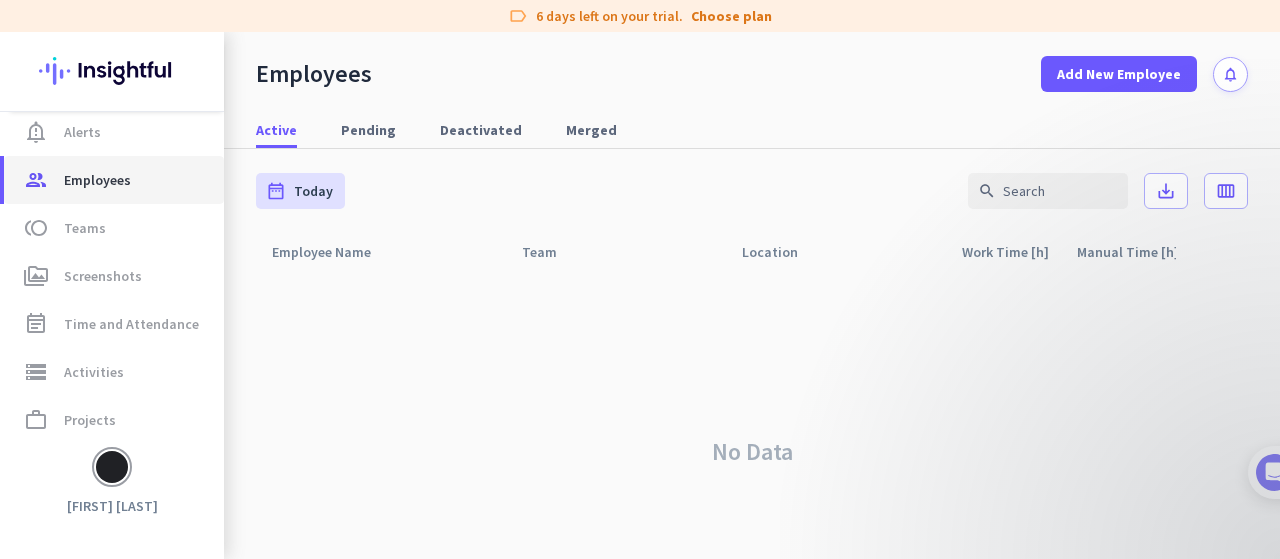 scroll, scrollTop: 0, scrollLeft: 0, axis: both 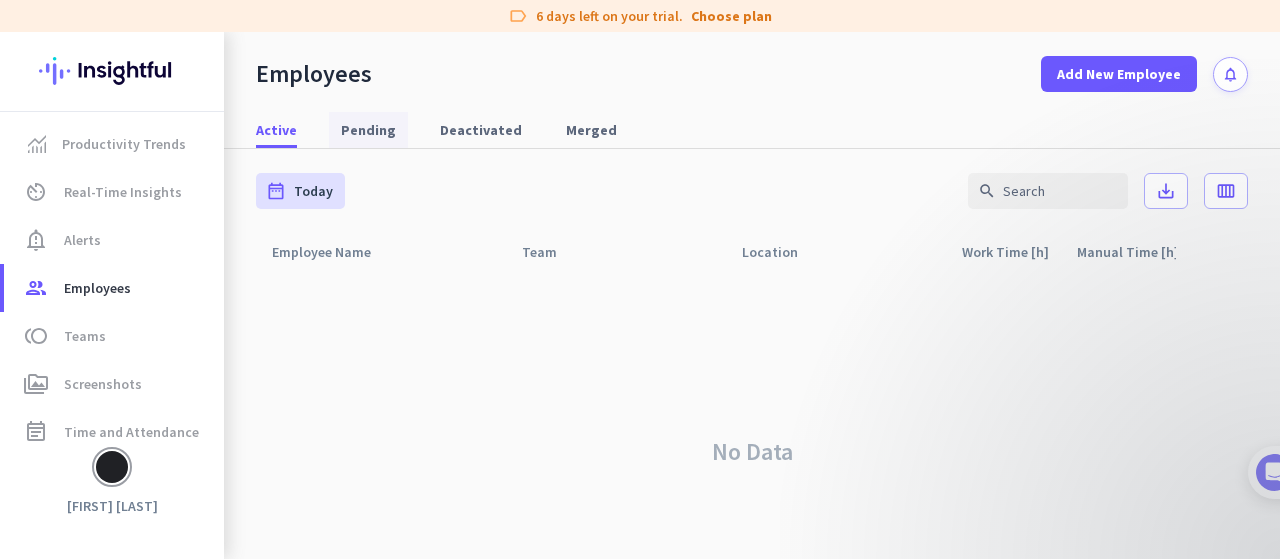 click on "Pending" at bounding box center (368, 130) 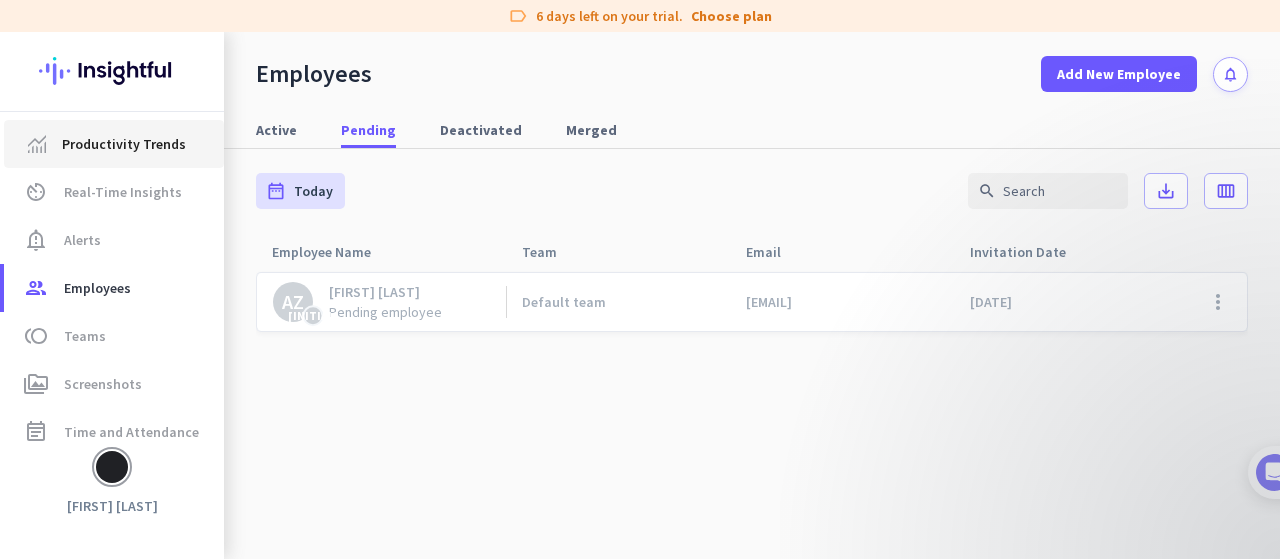 click on "Productivity Trends" 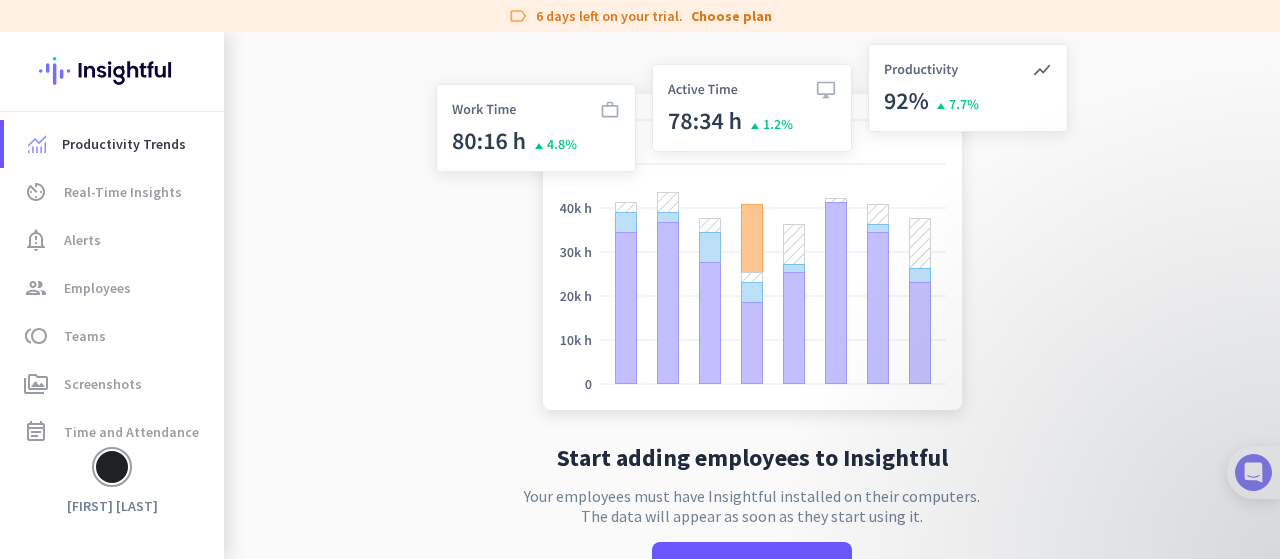 click at bounding box center [1253, 472] 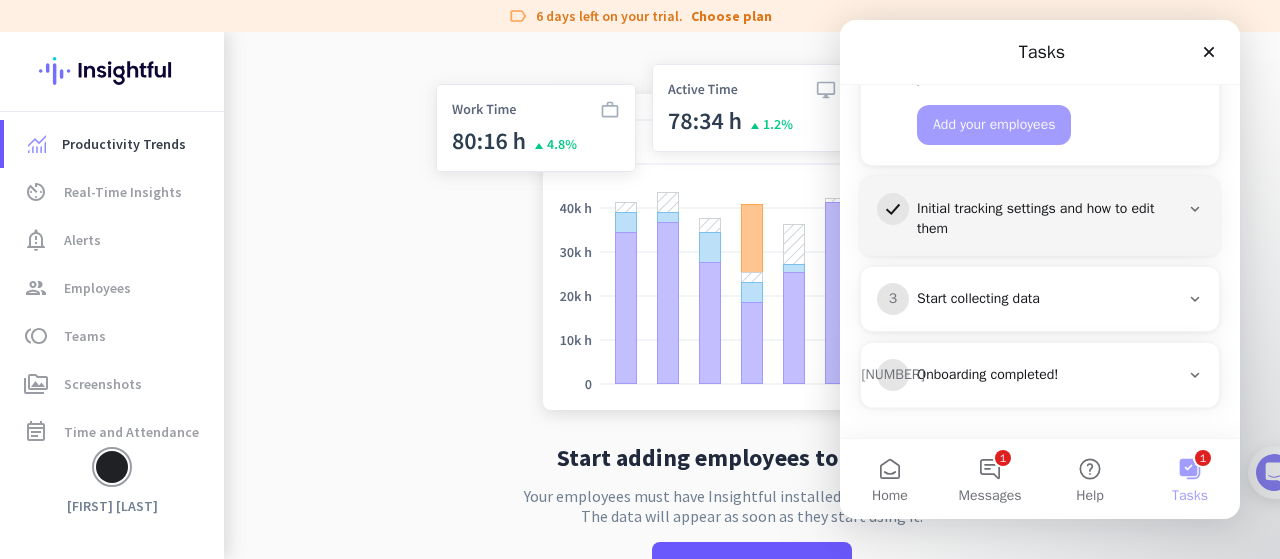 click on "Start collecting data" at bounding box center (1048, 299) 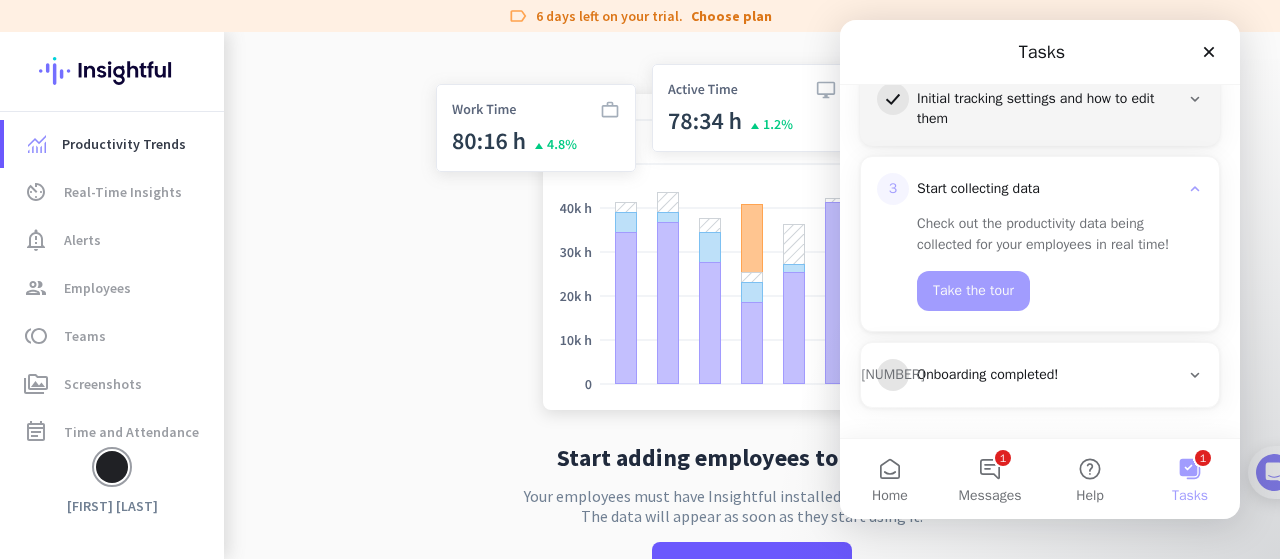scroll, scrollTop: 362, scrollLeft: 0, axis: vertical 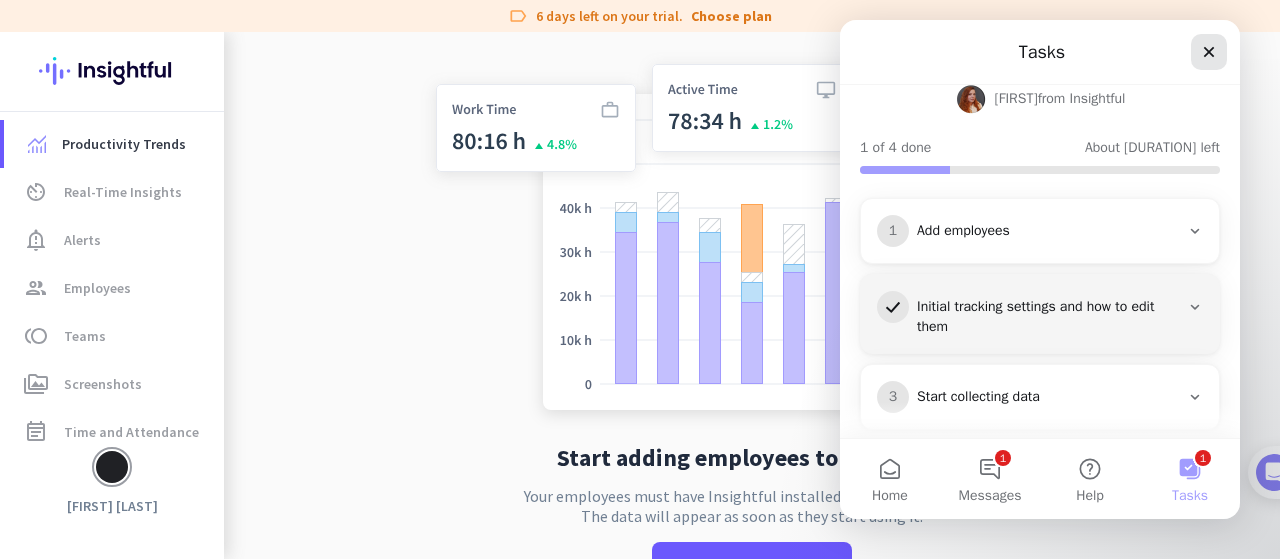 drag, startPoint x: 1210, startPoint y: 54, endPoint x: 2025, endPoint y: 90, distance: 815.7947 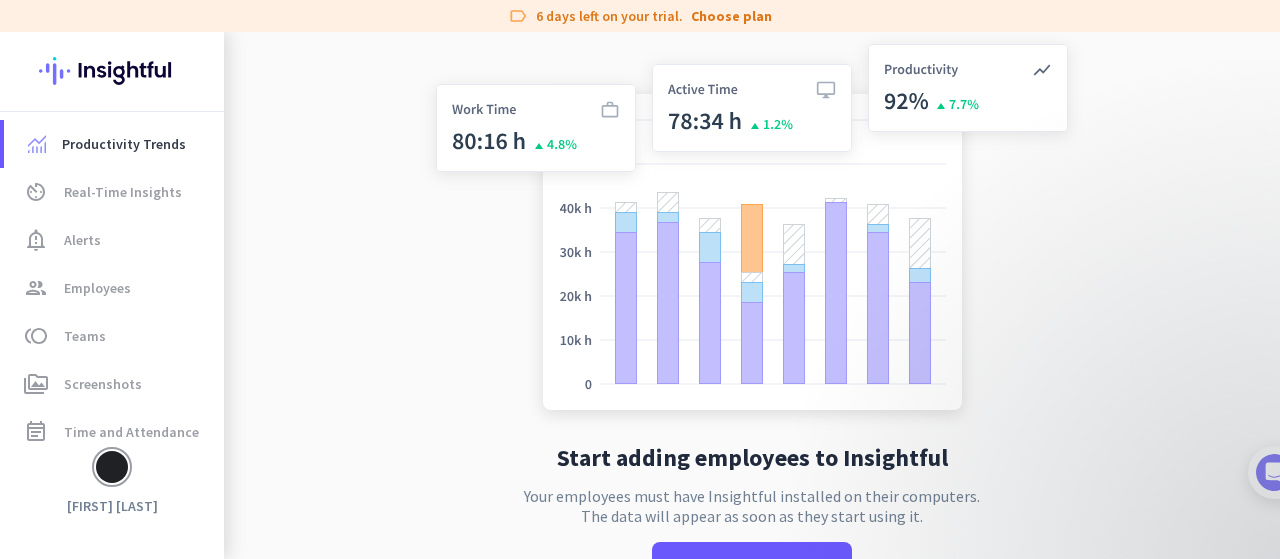 scroll, scrollTop: 0, scrollLeft: 0, axis: both 